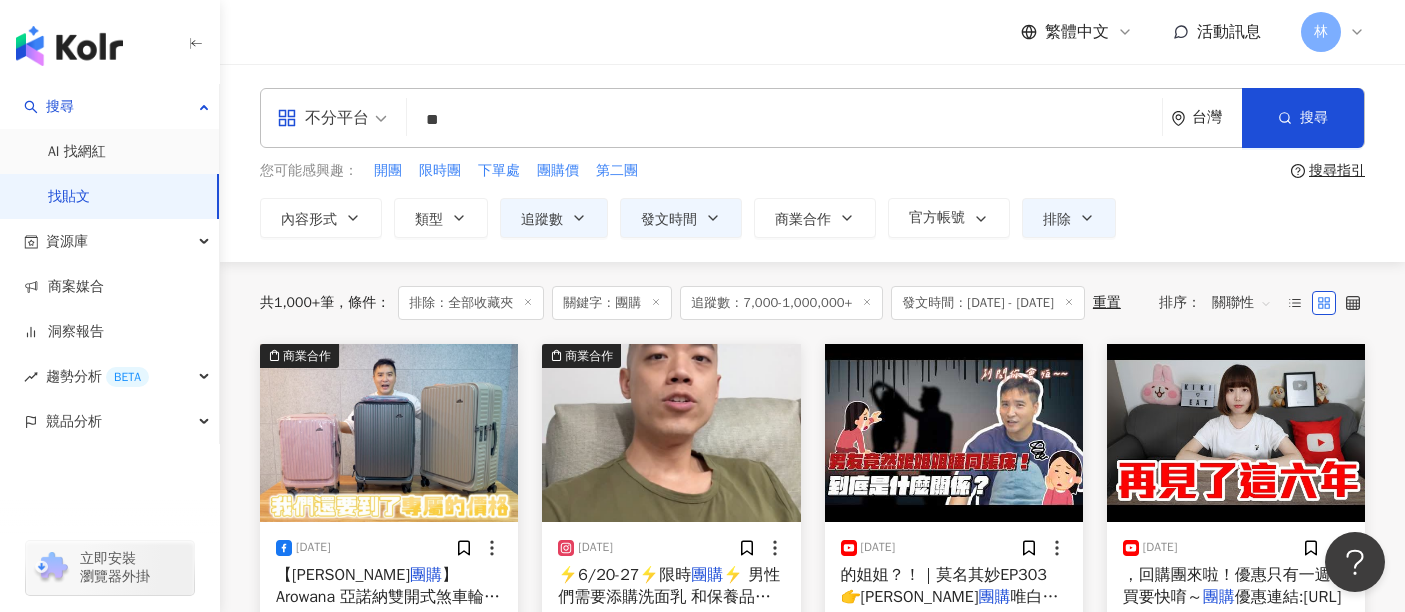 scroll, scrollTop: 0, scrollLeft: 0, axis: both 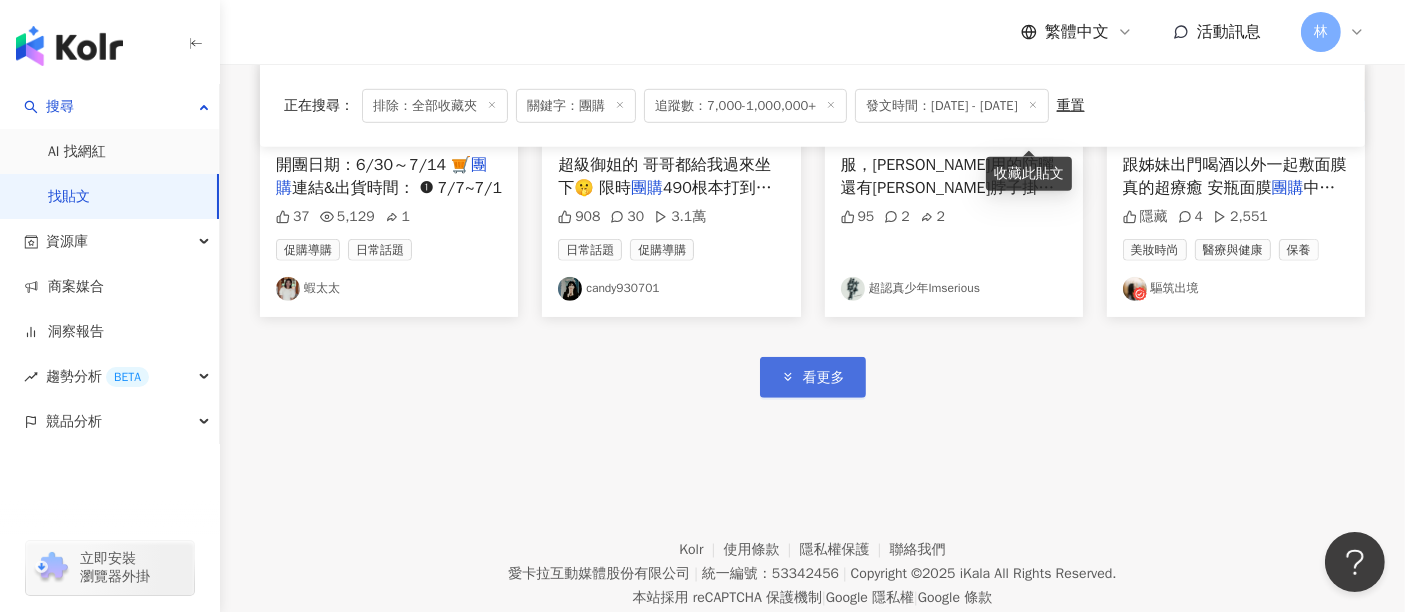 click on "看更多" at bounding box center [824, 378] 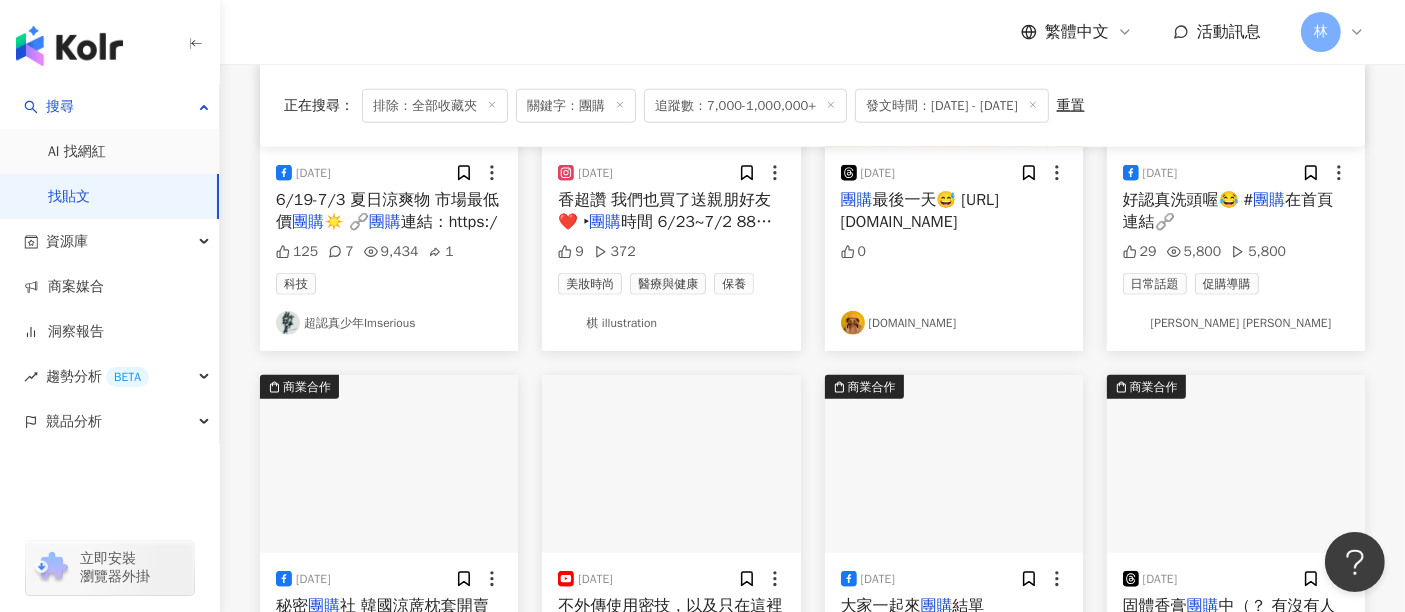 scroll, scrollTop: 2222, scrollLeft: 0, axis: vertical 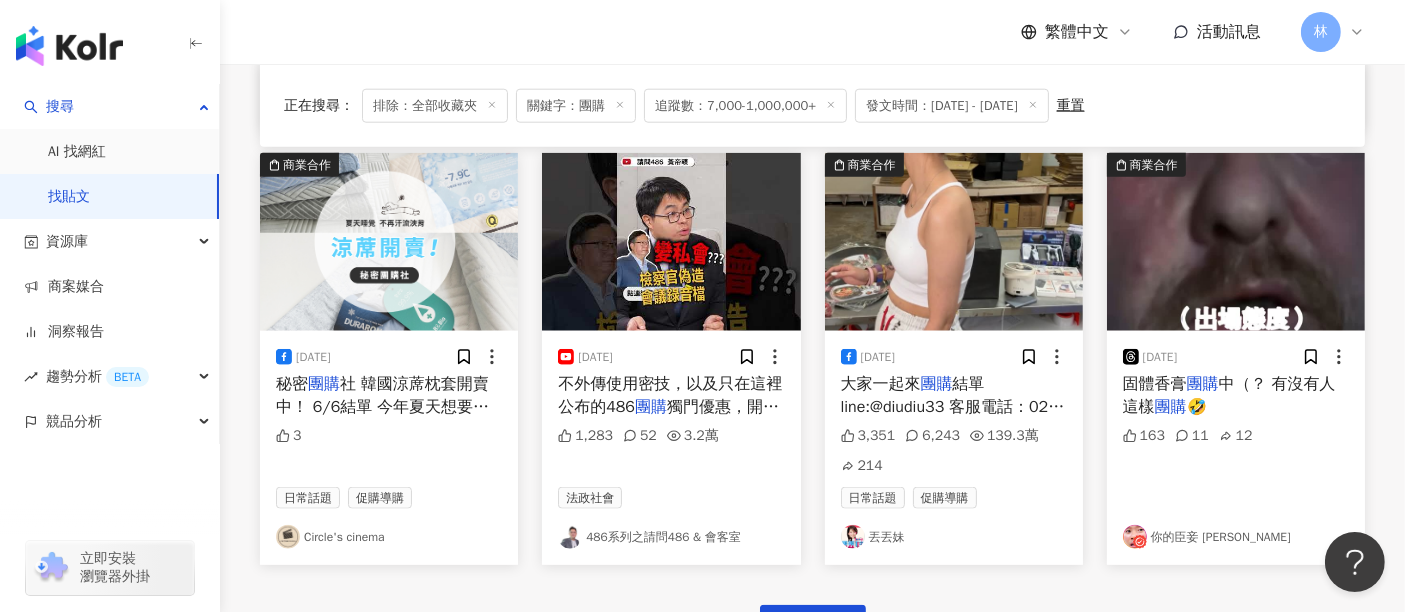 click on "正在搜尋 ： 排除：全部收藏夾 關鍵字：團購 追蹤數：7,000-1,000,000+ 發文時間：[DATE] - [DATE] 重置 排序： 關聯性 商業合作 [DATE] 【谷阿莫 團購 】Arowana 亞諾納雙開式煞車輪河馬行李箱 【谷阿莫 團購 】Arowana 亞諾納雙開式煞車輪河馬行李箱： [URL][DOMAIN_NAME]
👉莫名好買 團購 網： [URL][DOMAIN_NAME] 28 6,833 5 旅遊 谷阿莫 商業合作 [DATE] ⚡️6/20-27⚡️限時 團購 ⚡️
男性們需要添購洗面乳 和保養品的趁這波
❗️66折起餒
詳情洽首頁 或 精選動態
#洗面乳 #男性 #男人 #男性保養 # 團購  # 團購 優惠 #便宜 #限時 #限時搶購 #限時優惠 隱藏 11 8,967 日常話題 [PERSON_NAME] [DATE] 的姐姐？！｜莫名其妙EP303👉谷阿莫 團購  唯白草本抑菌SOD衛生棉：http 911 272 5.3萬 家庭 感情 [PERSON_NAME]發就發 [DATE] ，回購團來啦！優惠只有一週要買要快唷～
團購 6,548 397 34.1萬 110 2" at bounding box center (812, -632) 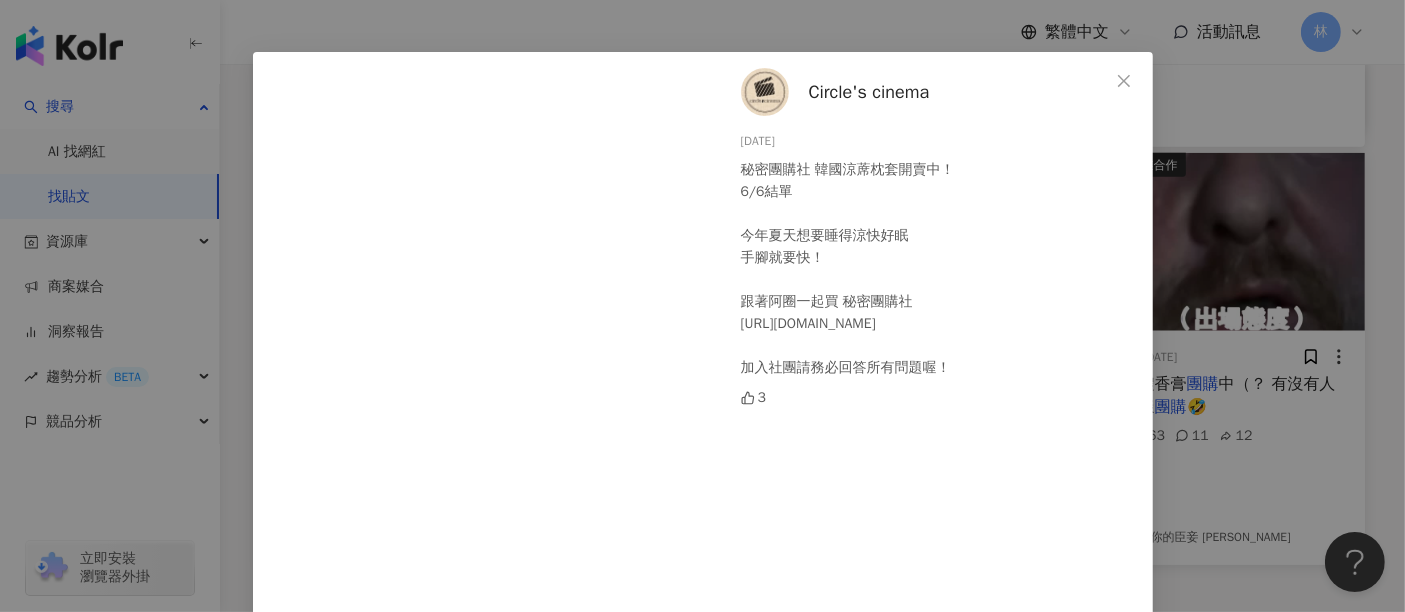 scroll, scrollTop: 111, scrollLeft: 0, axis: vertical 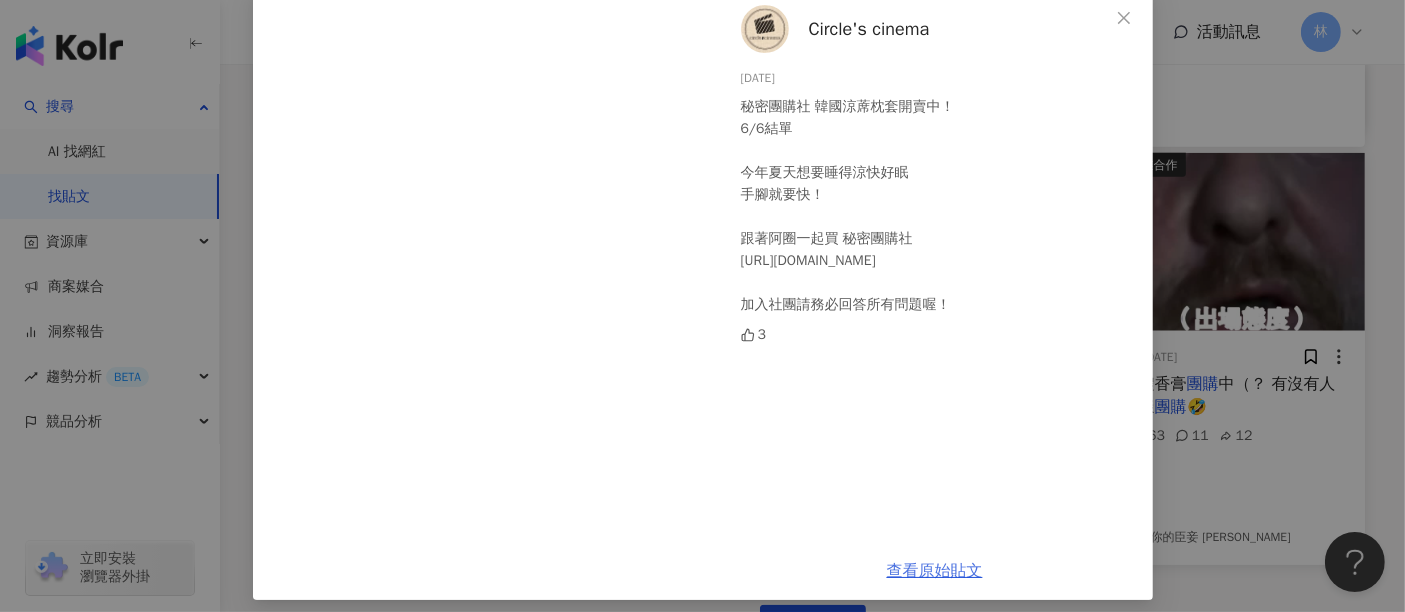 click on "查看原始貼文" at bounding box center [935, 571] 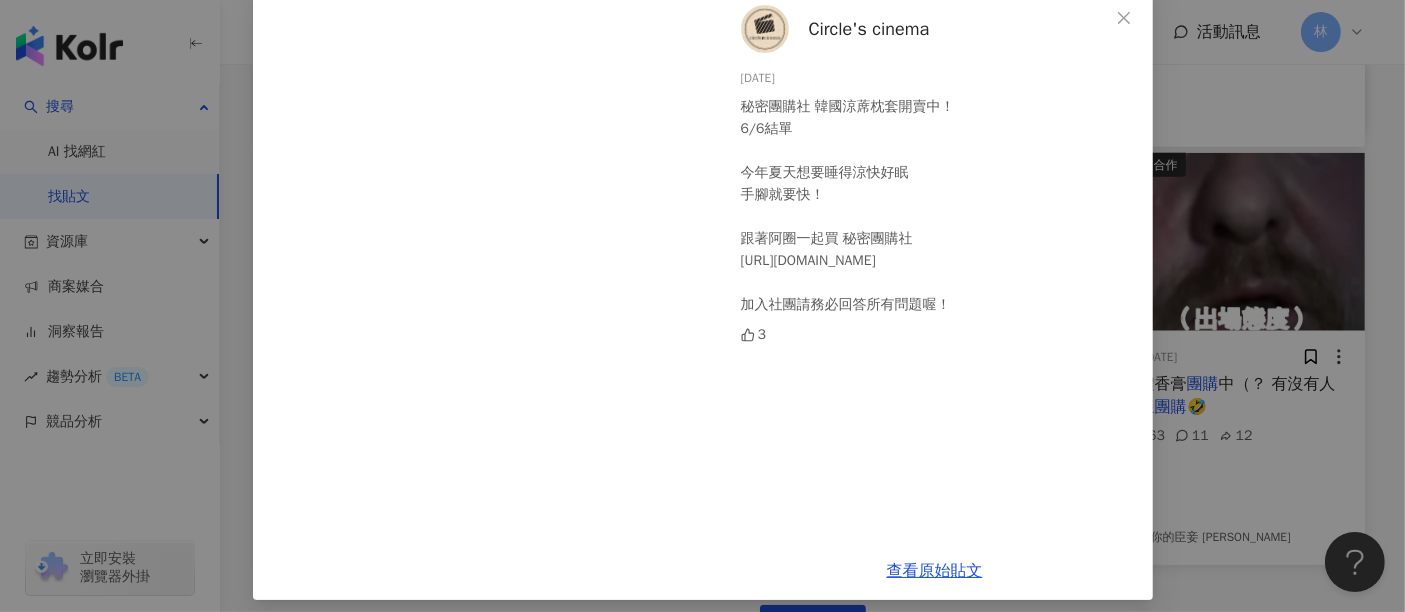 click on "Circle's cinema [DATE] 秘密團購社 韓國涼蓆枕套開賣中！
6/6結單
今年夏天想要睡得涼快好眠
手腳就要快！
跟著阿圈一起買 秘密團購社
[URL][DOMAIN_NAME]
加入社團請務必回答所有問題喔！ 3 查看原始貼文" at bounding box center [702, 306] 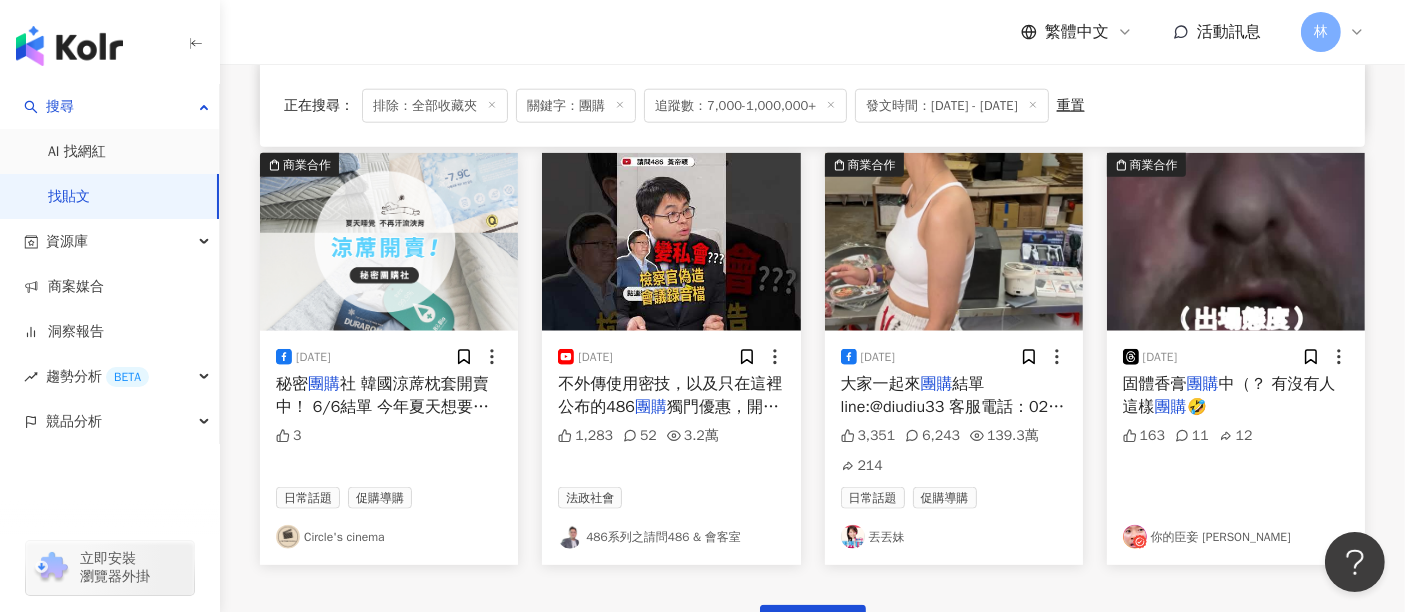 click at bounding box center [1236, 242] 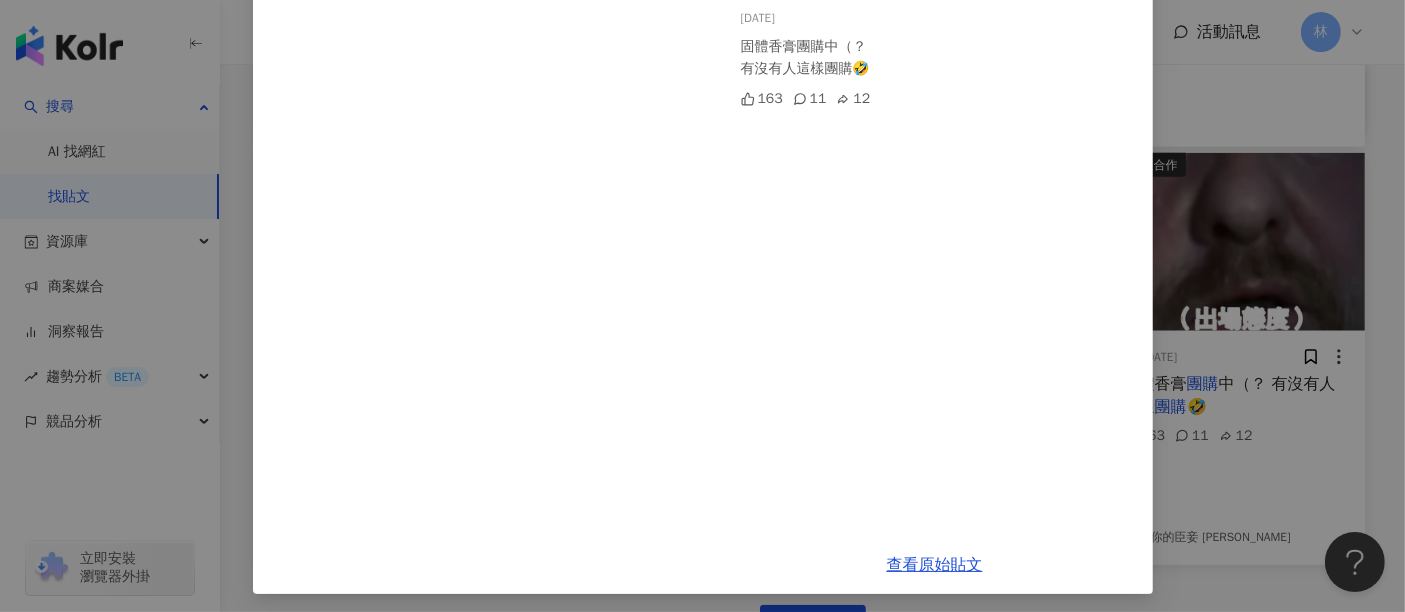 scroll, scrollTop: 176, scrollLeft: 0, axis: vertical 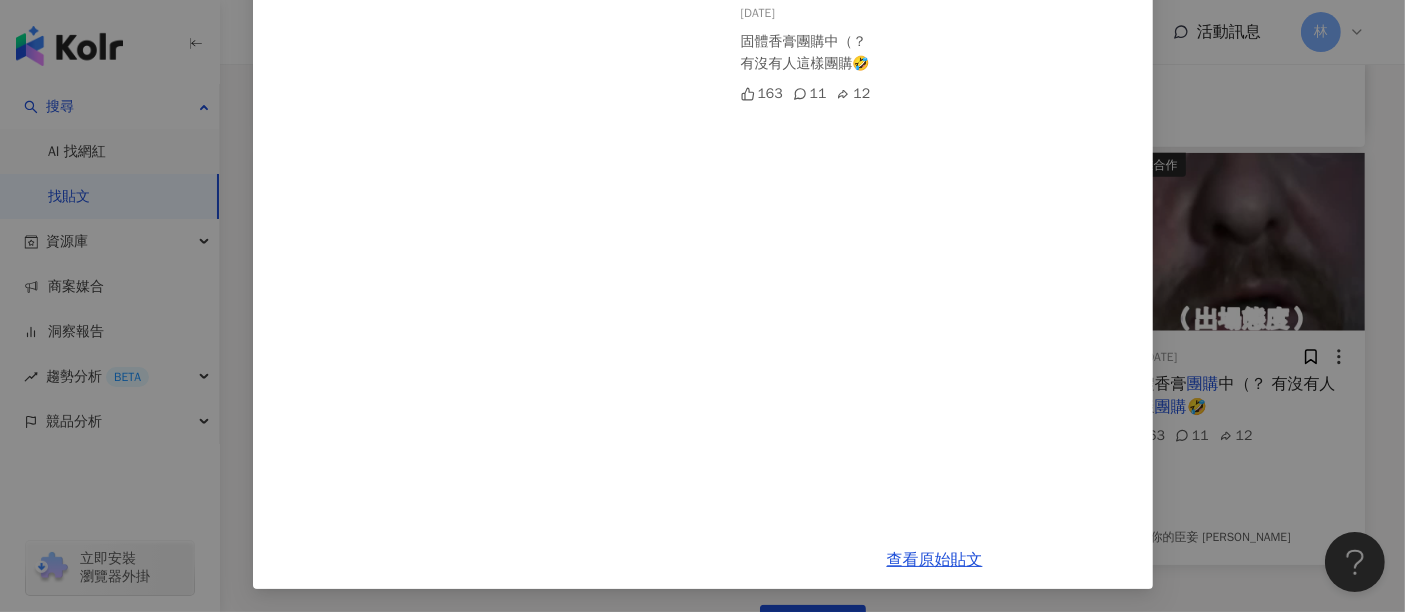 click on "你的臣妾 威威 [DATE] 固體香膏團購中（？
有沒有人這樣團購🤣 163 11 12 查看原始貼文" at bounding box center (702, 306) 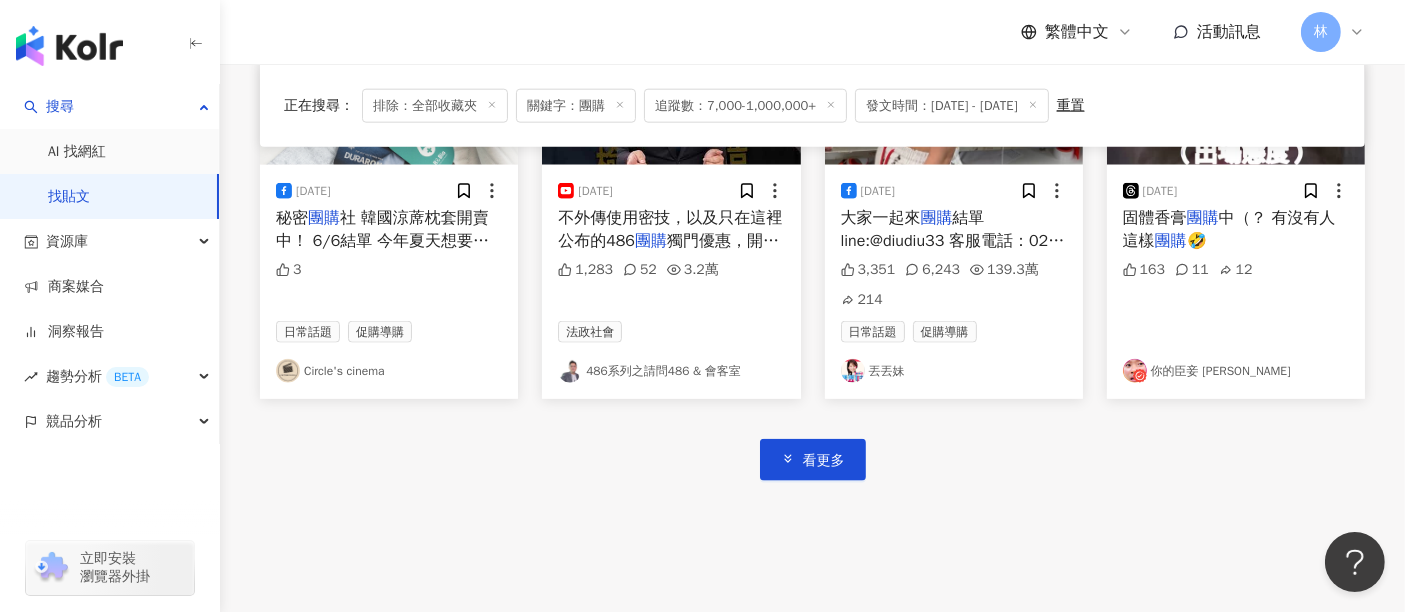 scroll, scrollTop: 2522, scrollLeft: 0, axis: vertical 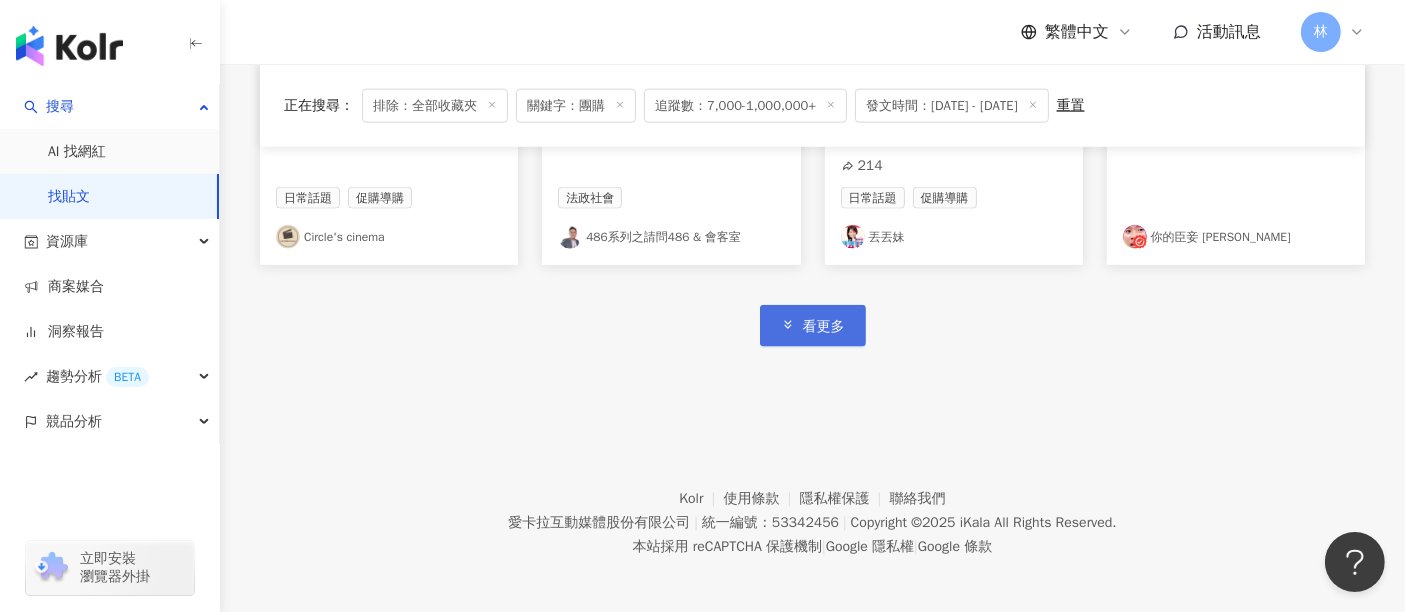 click on "看更多" at bounding box center (813, 325) 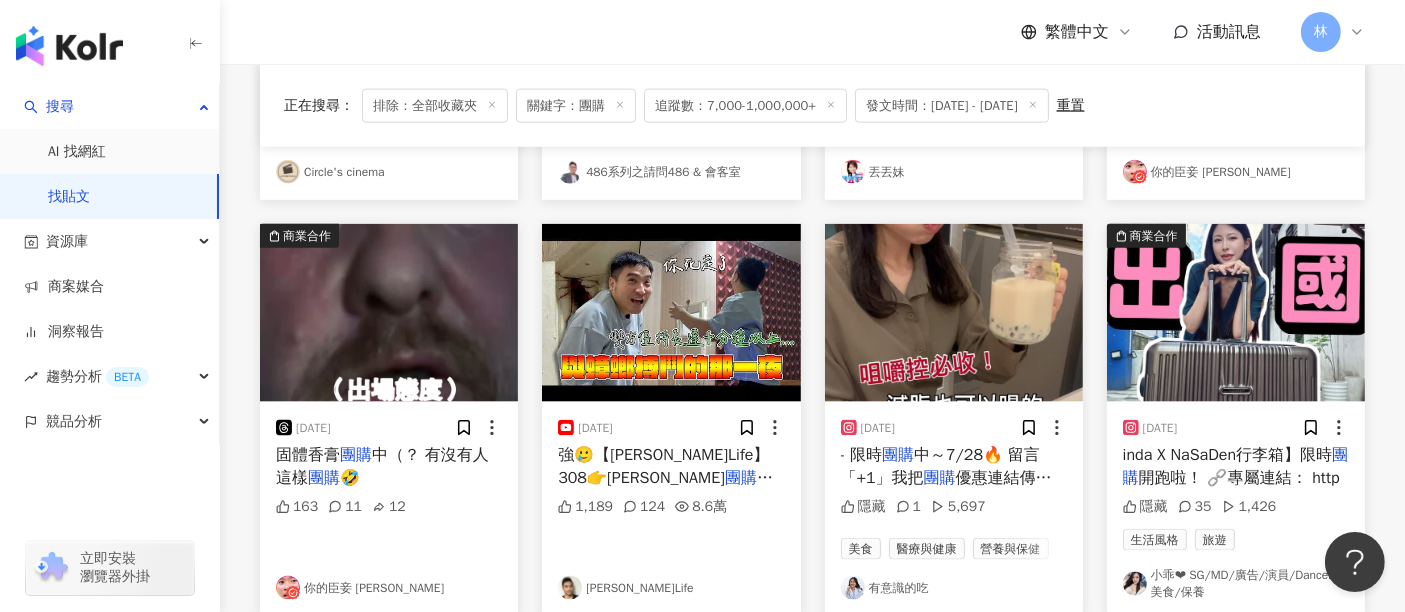scroll, scrollTop: 2633, scrollLeft: 0, axis: vertical 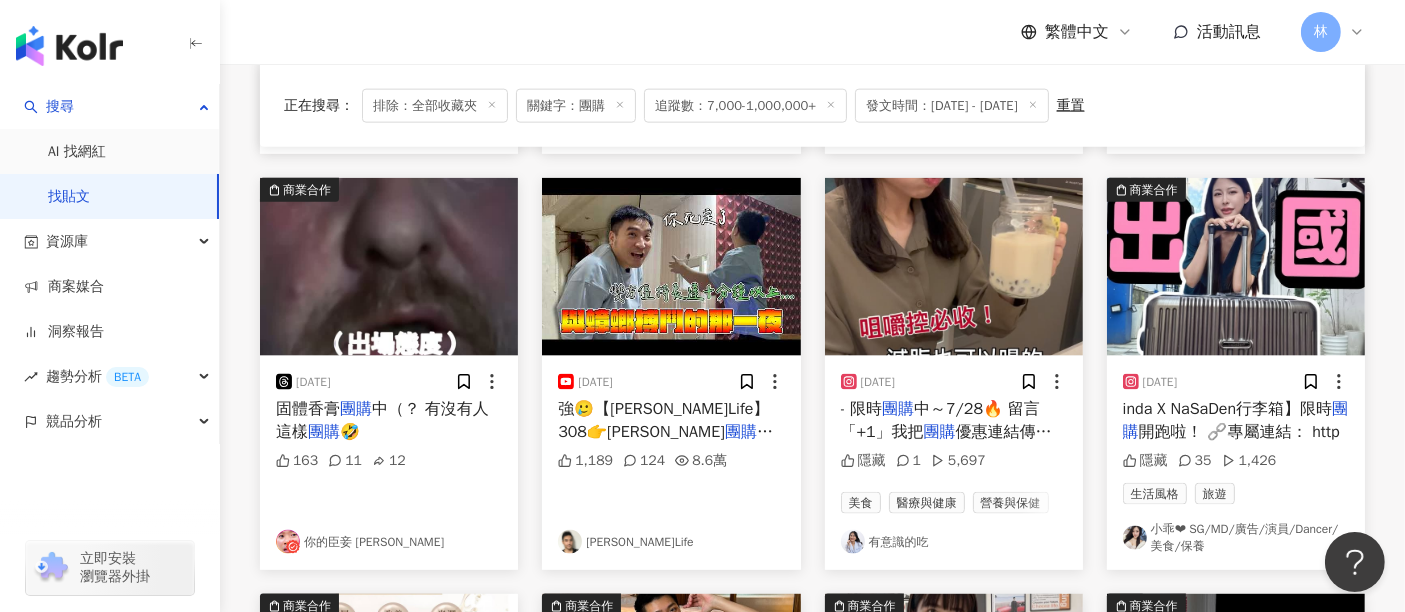 click at bounding box center [954, 267] 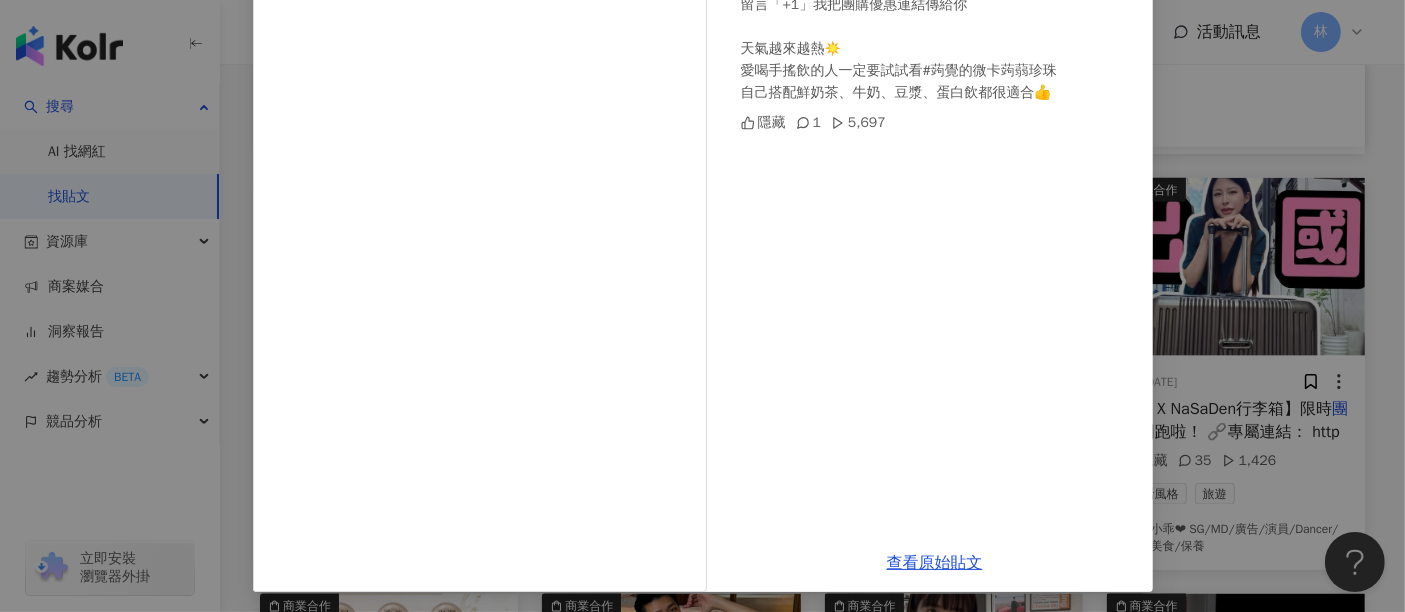 scroll, scrollTop: 260, scrollLeft: 0, axis: vertical 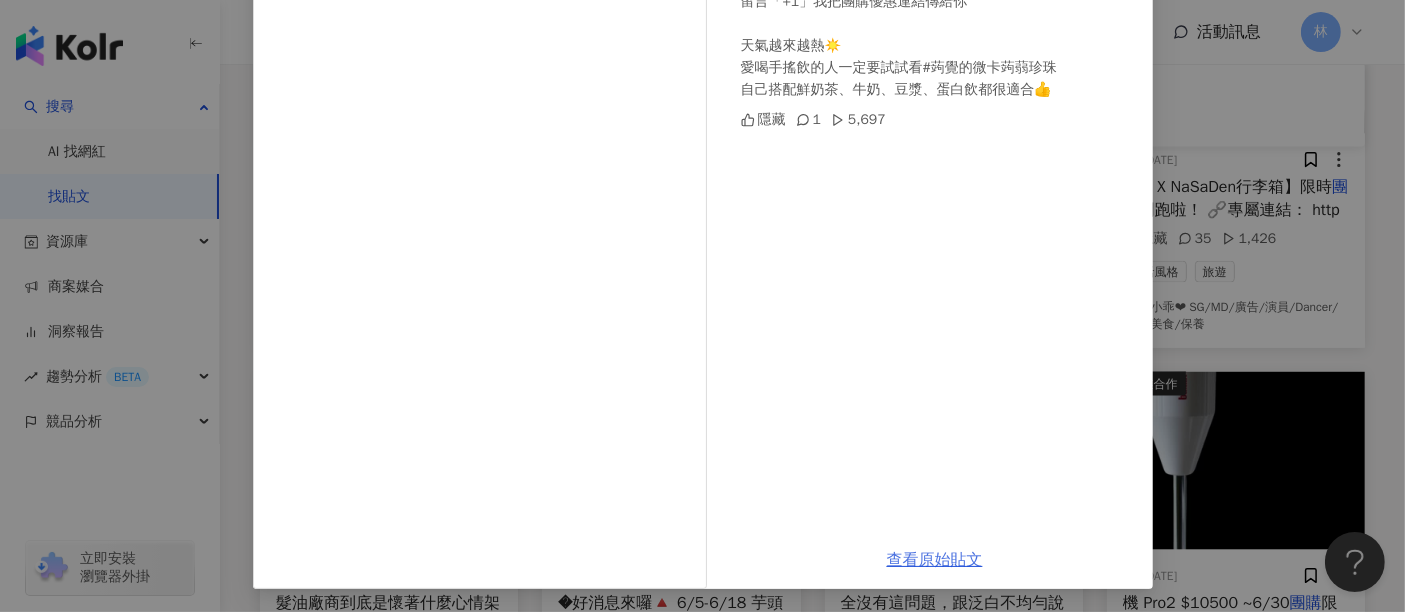 click on "查看原始貼文" at bounding box center (935, 560) 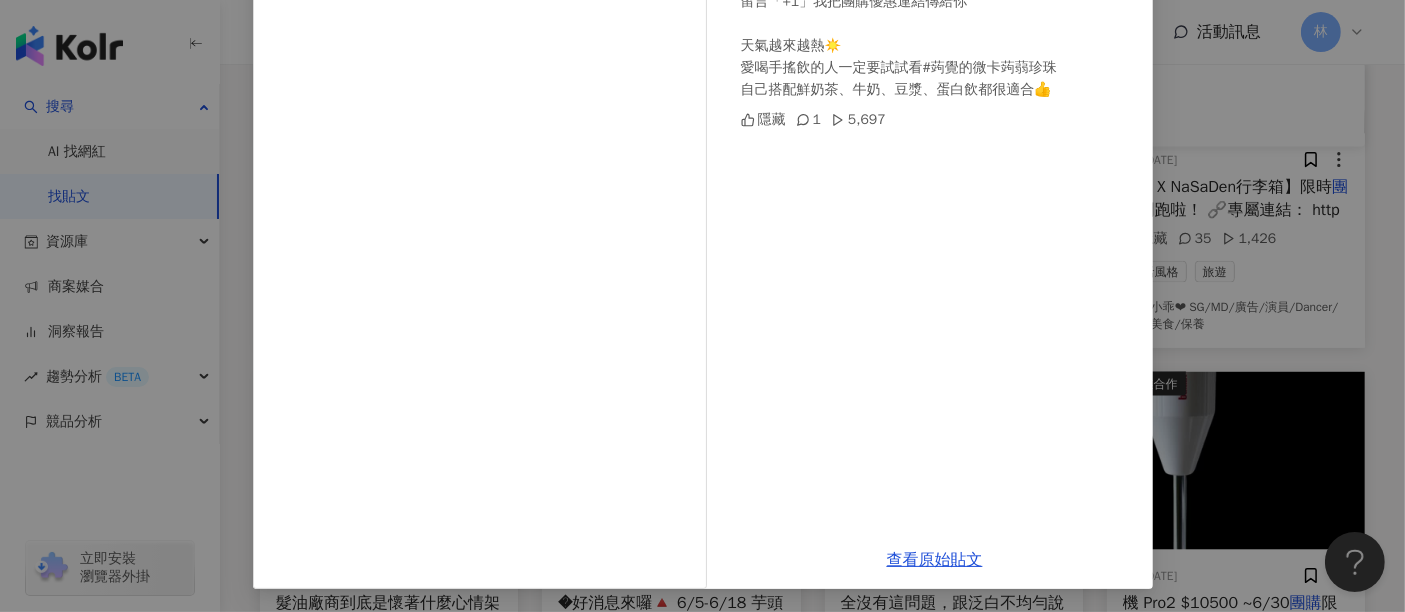click on "有意識的吃 [DATE] -
限時團購中～7/28🔥
留言「+1」我把團購優惠連結傳給你
天氣越來越熱☀️
愛喝手搖飲的人一定要試試看#蒟覺的微卡蒟蒻珍珠
自己搭配鮮奶茶、牛奶、豆漿、蛋白飲都很適合👍 隱藏 1 5,697 查看原始貼文" at bounding box center (702, 306) 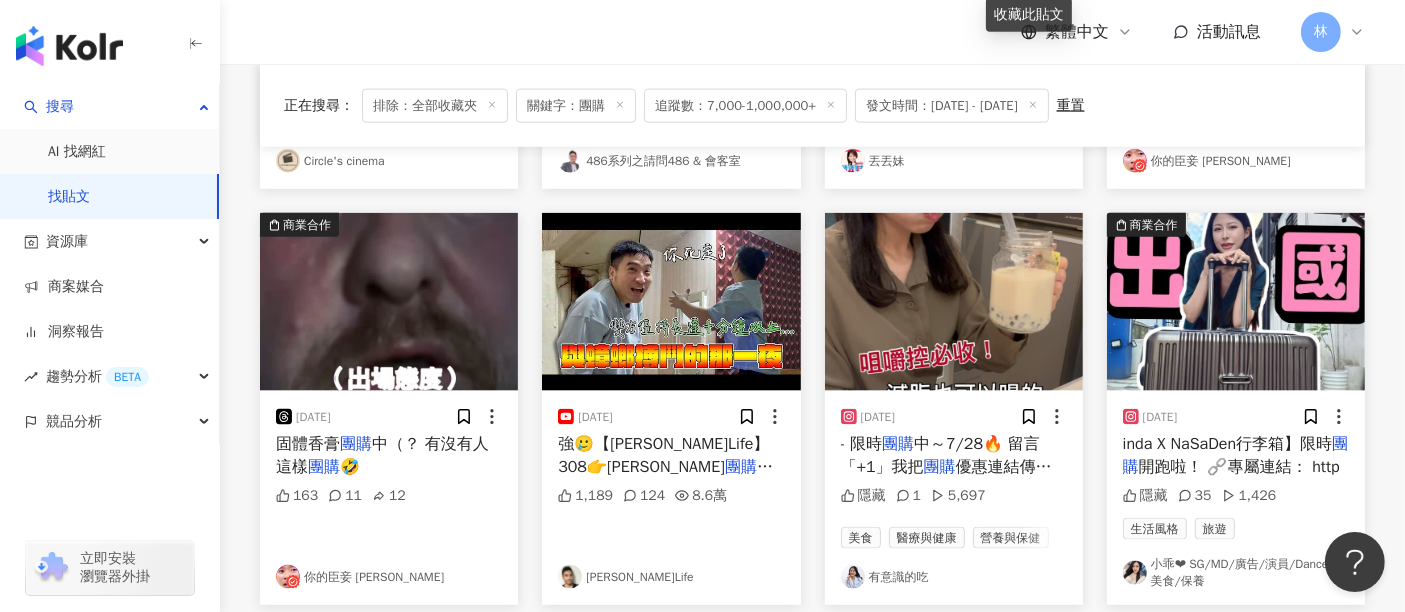 scroll, scrollTop: 2633, scrollLeft: 0, axis: vertical 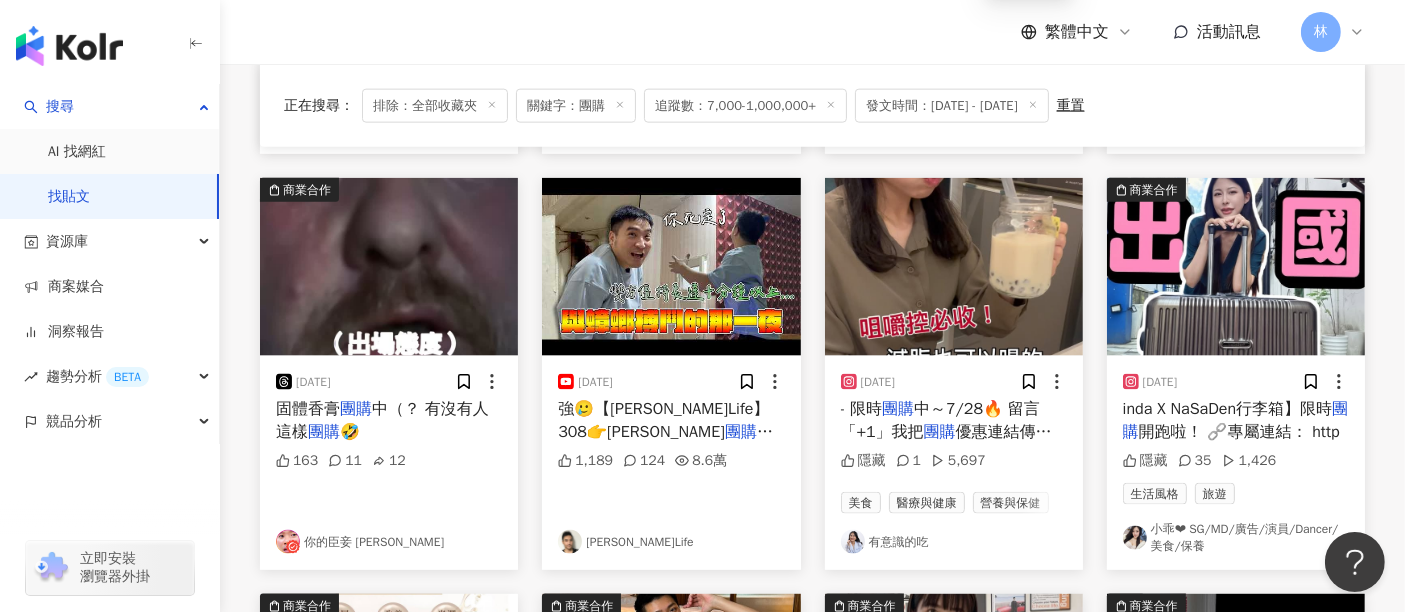 click at bounding box center [1236, 267] 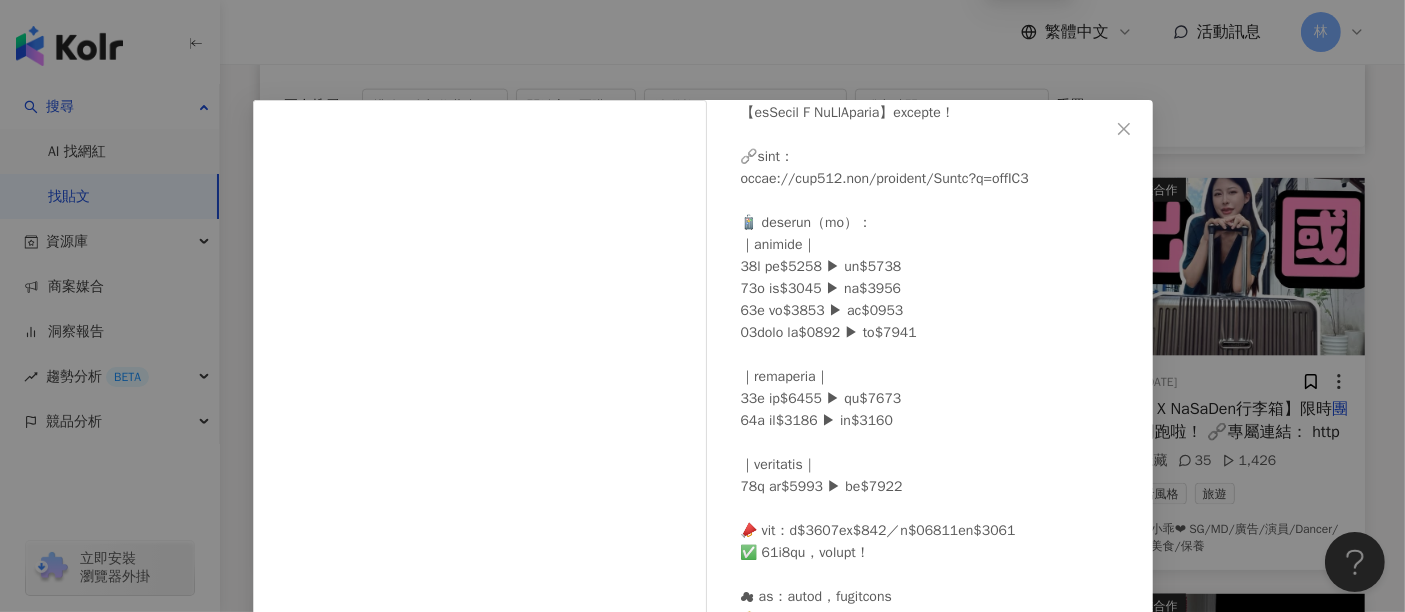 scroll, scrollTop: 443, scrollLeft: 0, axis: vertical 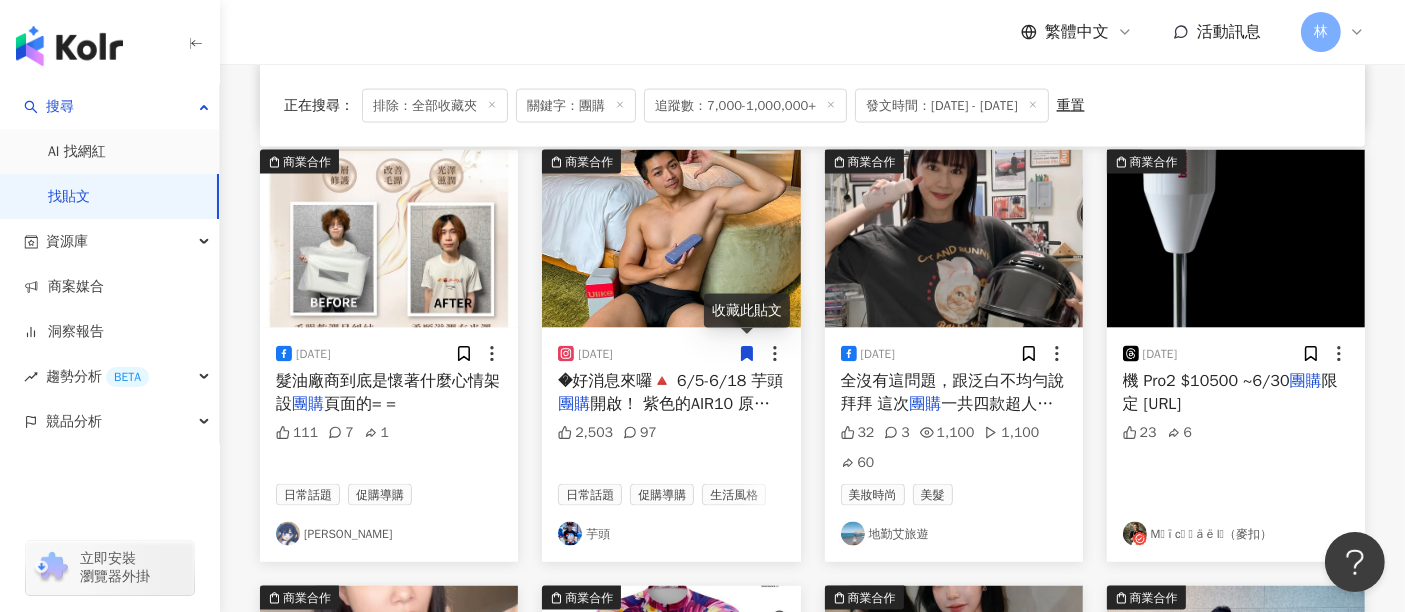 click at bounding box center (389, 239) 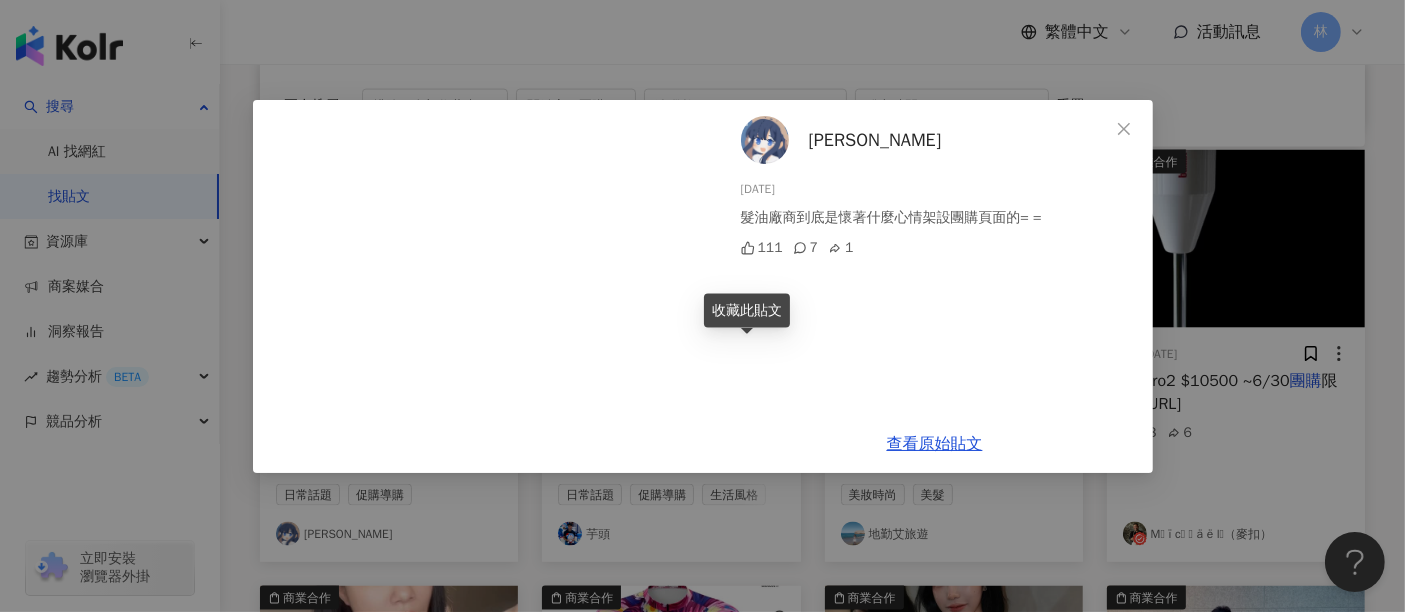 click on "[PERSON_NAME] [DATE]  髮油廠商到底是懷著什麼心情架設團購頁面的= = 111 7 1 查看原始貼文" at bounding box center (702, 306) 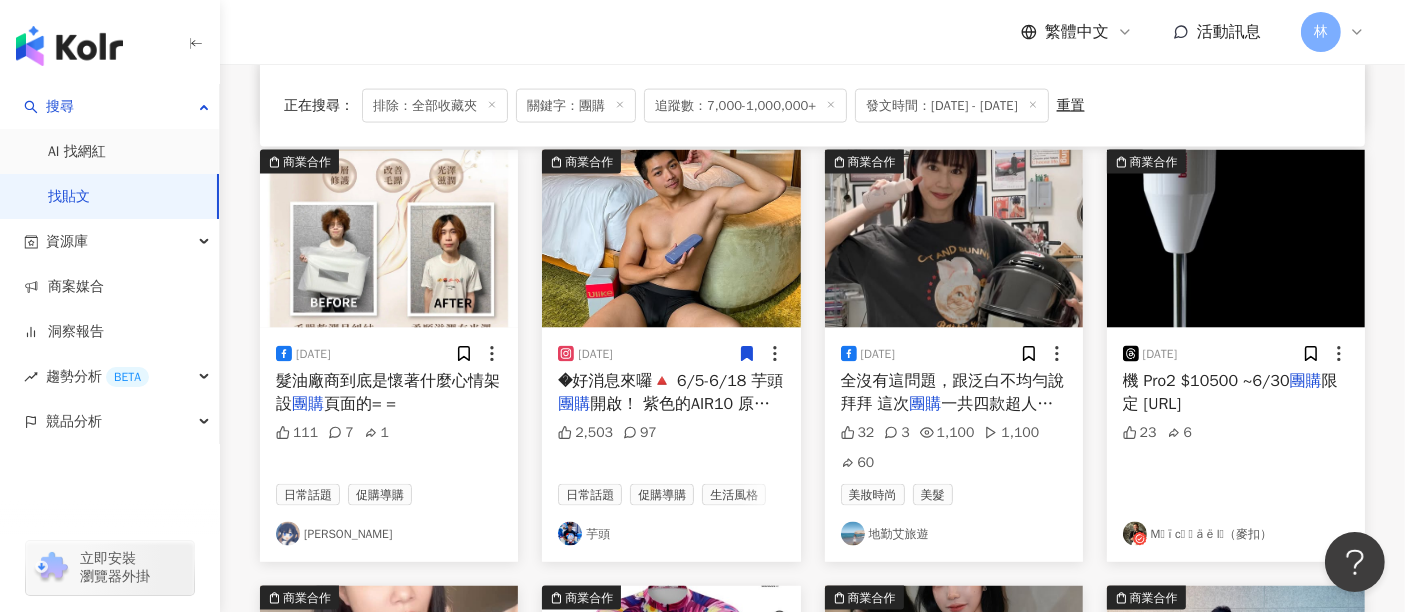 click at bounding box center [671, 239] 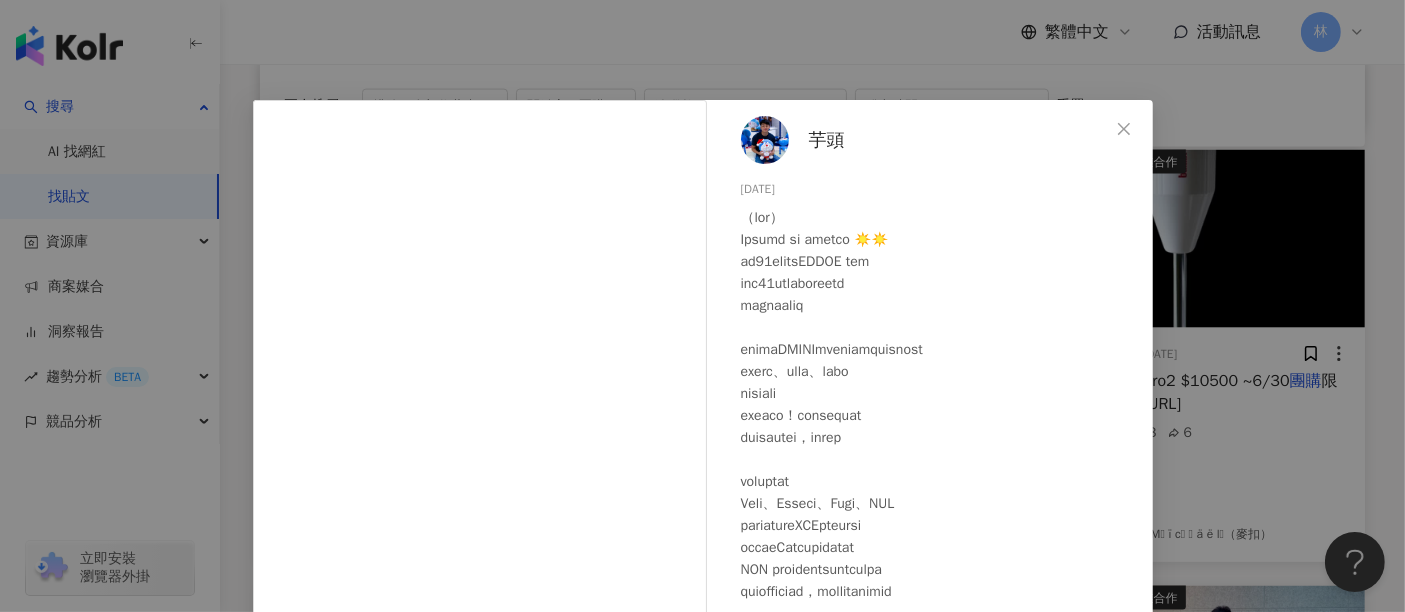 scroll, scrollTop: 222, scrollLeft: 0, axis: vertical 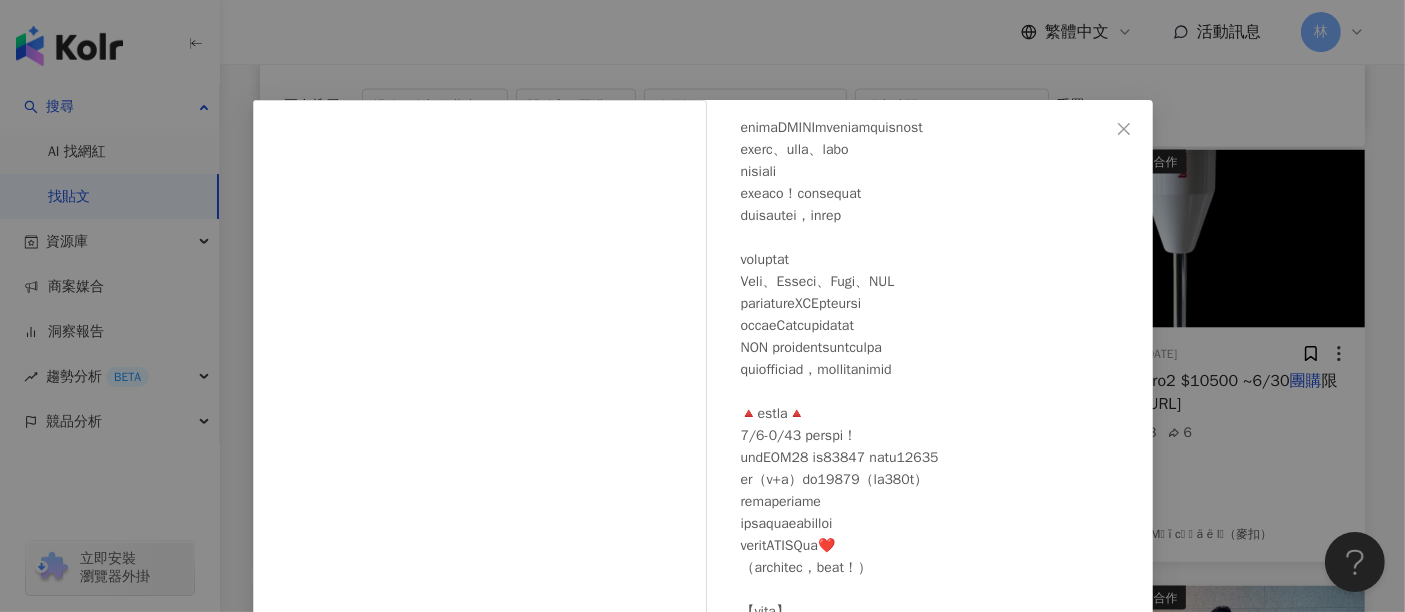 click on "芋頭 [DATE] 2,503 97 查看原始貼文" at bounding box center [702, 306] 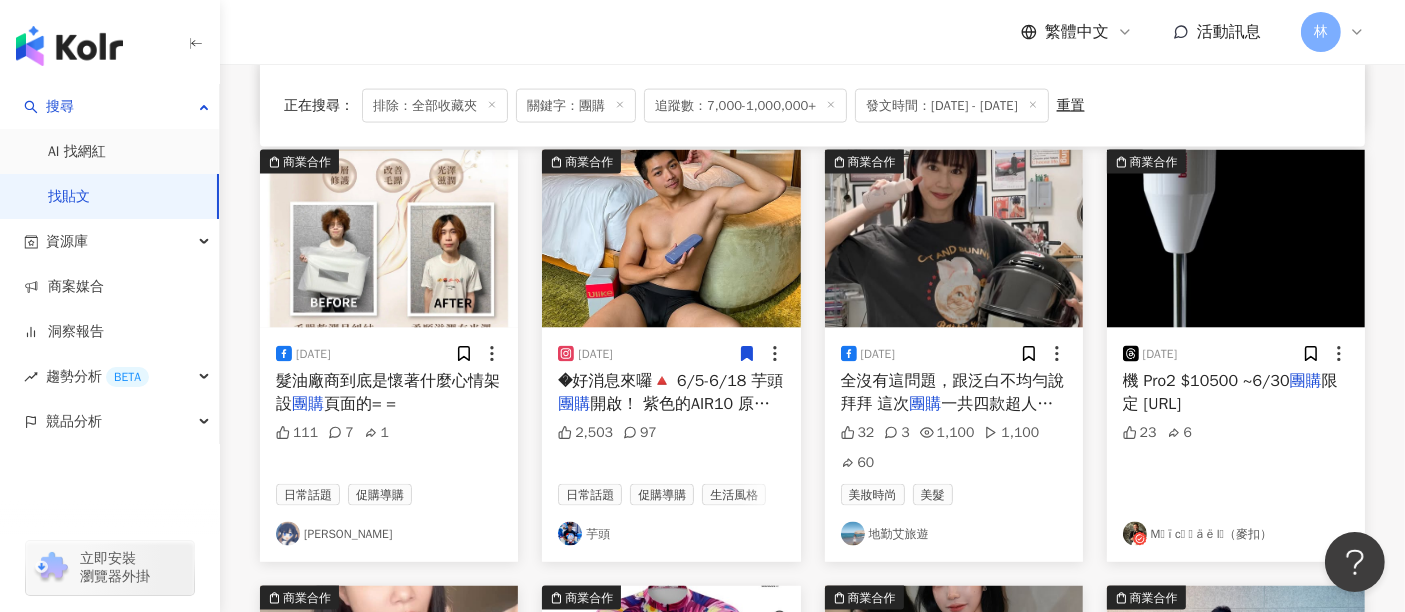click at bounding box center (954, 239) 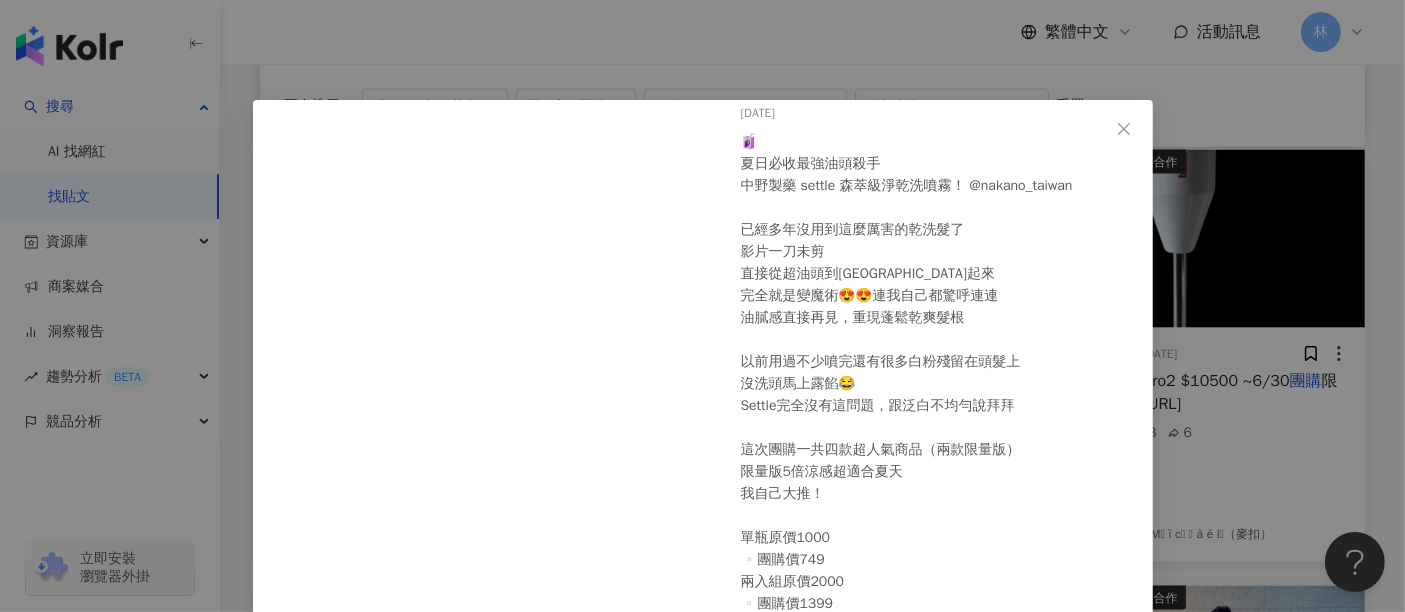 scroll, scrollTop: 114, scrollLeft: 0, axis: vertical 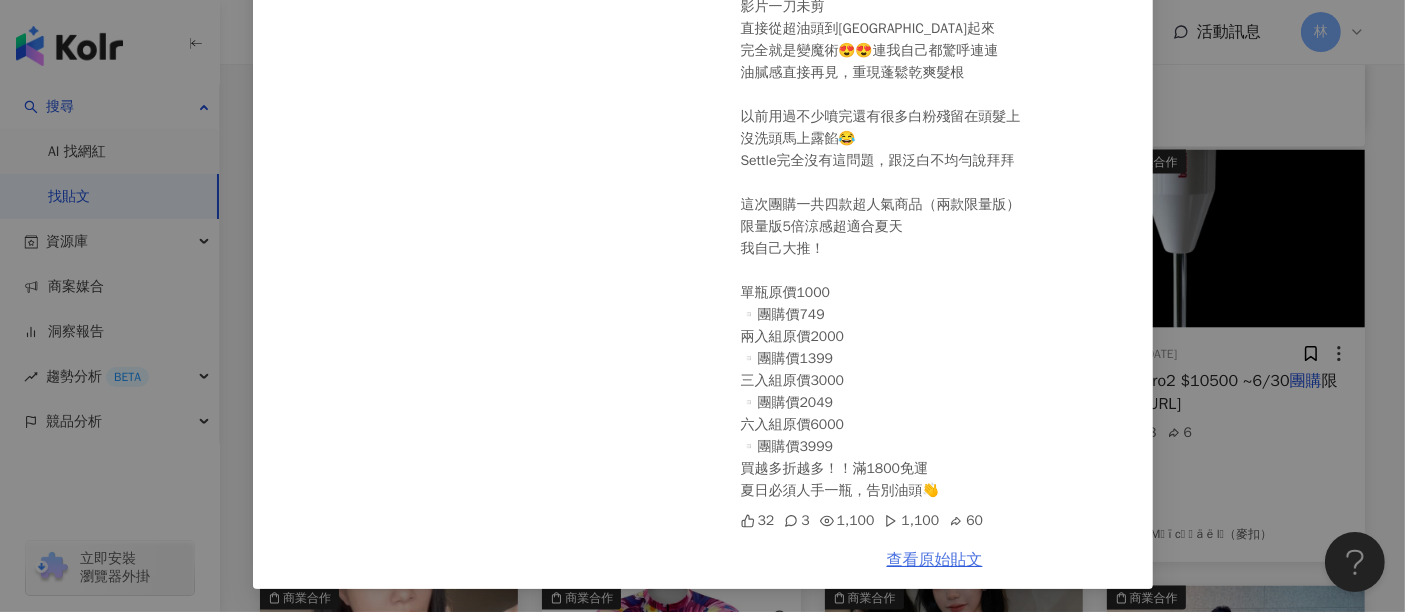 click on "查看原始貼文" at bounding box center (935, 560) 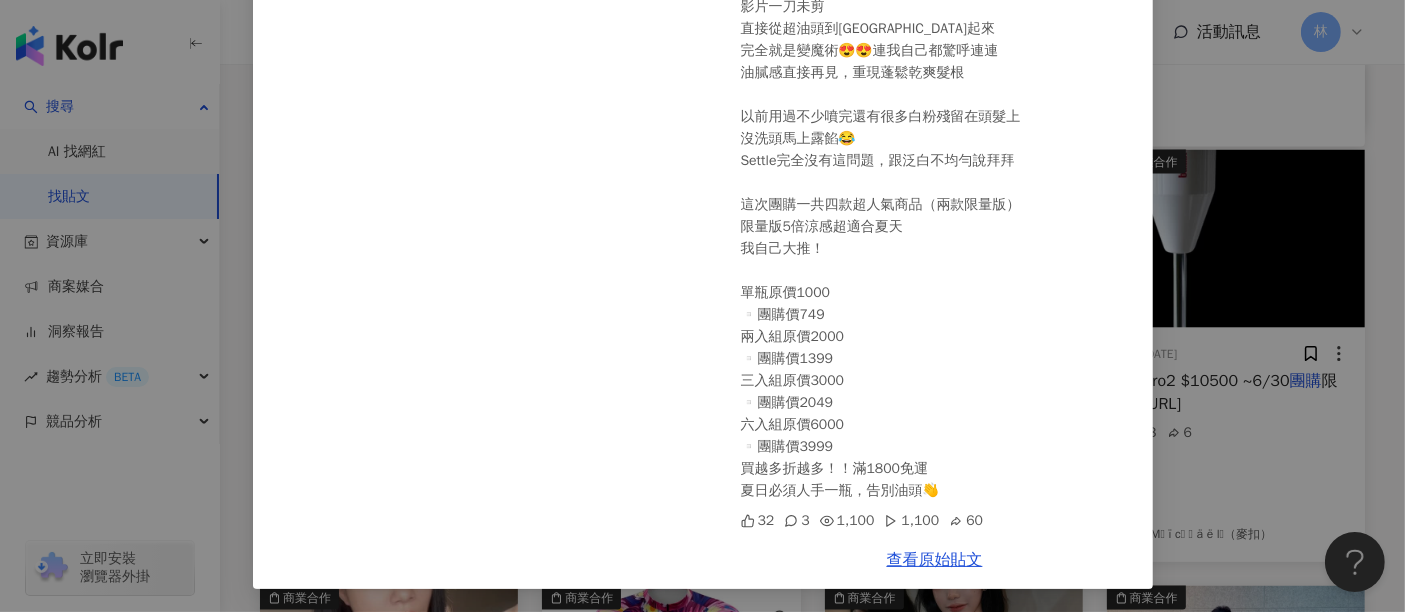 click on "地勤艾旅遊 [DATE]  🧃
夏日必收最強油頭殺手
中野製藥 settle 森萃級淨乾洗噴霧！ @nakano_taiwan
已經多年沒用到這麼厲害的乾洗髮了
影片一刀未剪
直接從超油頭到[GEOGRAPHIC_DATA]起來
完全就是變魔術😍😍連我自己都驚呼連連
油膩感直接再見，重現蓬鬆乾爽髮根
以前用過不少噴完還有很多白粉殘留在頭髮上
沒洗頭馬上露餡😂
Settle完全沒有這問題，跟泛白不均勻說拜拜
這次團購一共四款超人氣商品（兩款限量版）
限量版5倍涼感超適合夏天
我自己大推！
單瓶原價1000
▫️團購價749
兩入組原價2000
▫️團購價1399
三入組原價3000
▫️團購價2049
六入組原價6000
▫️團購價3999
買越多折越多！！滿1800免運
夏日必須人手一瓶，告別油頭👋 32 3 1,100 1,100 60 查看原始貼文" at bounding box center (702, 306) 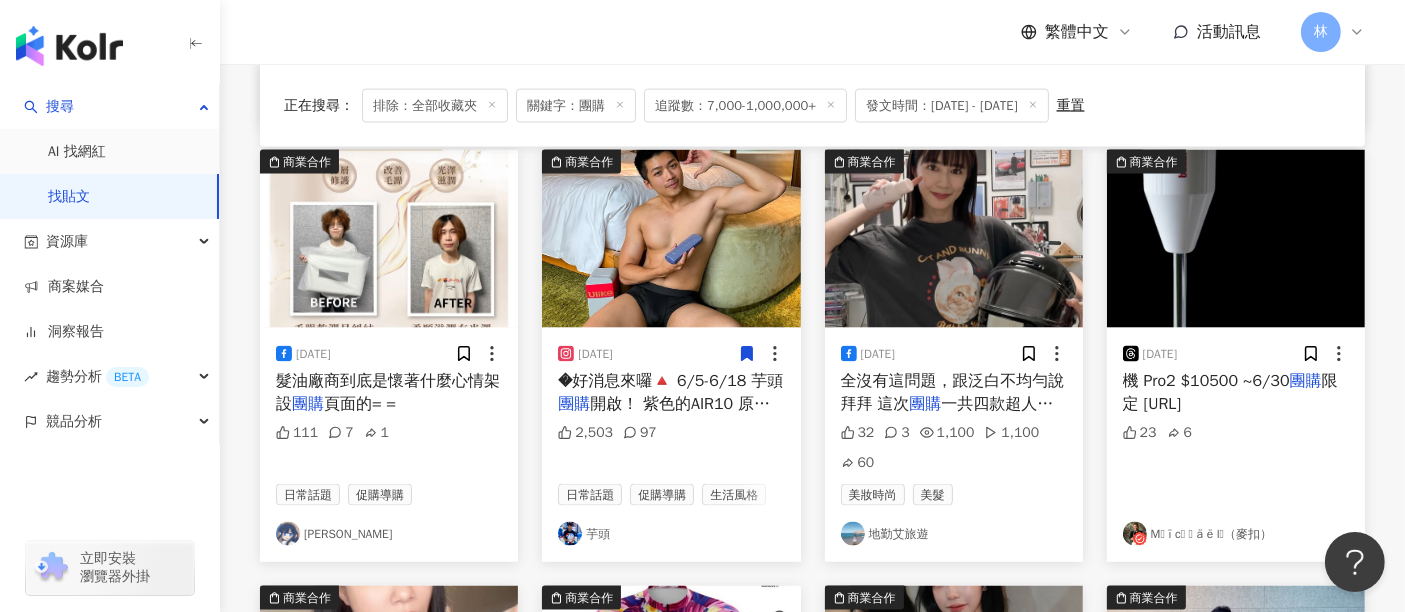 click at bounding box center [1236, 239] 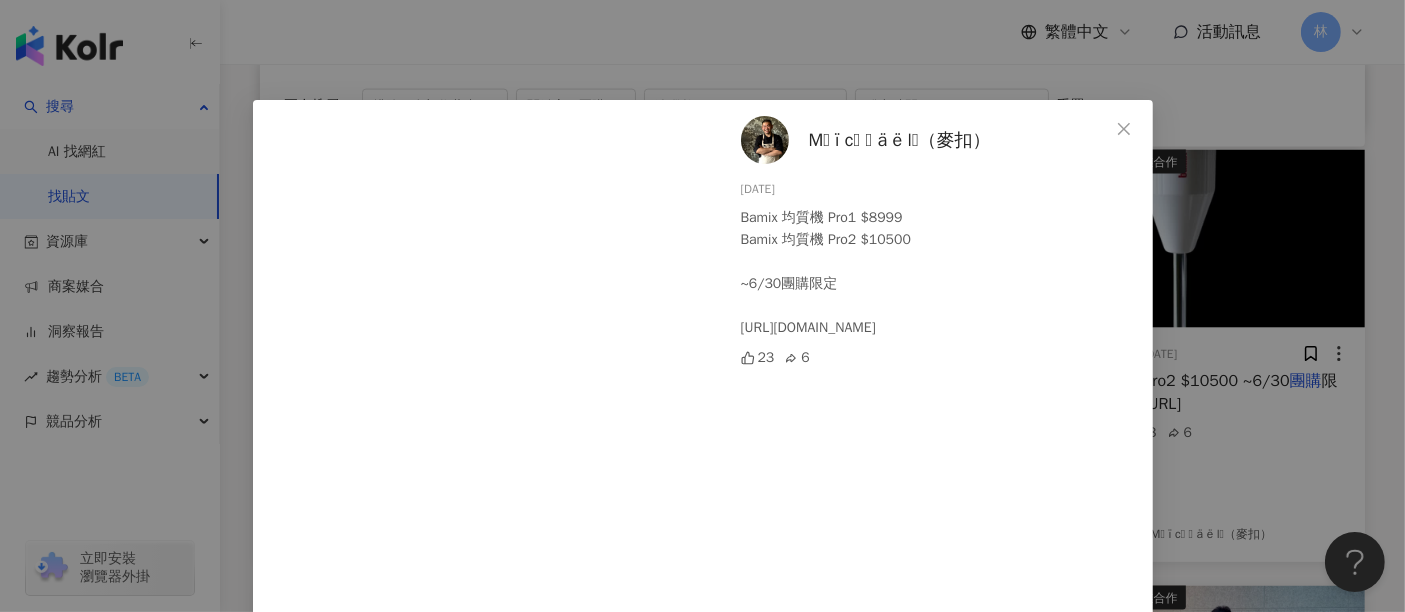 click on "M̈ ï c̈ ḧ ä ë l̈（麥扣） [DATE] Bamix 均質機 Pro1 $8999
Bamix 均質機 Pro2 $10500
~6/30團購限定
[URL][DOMAIN_NAME] 23 6 查看原始貼文" at bounding box center [702, 306] 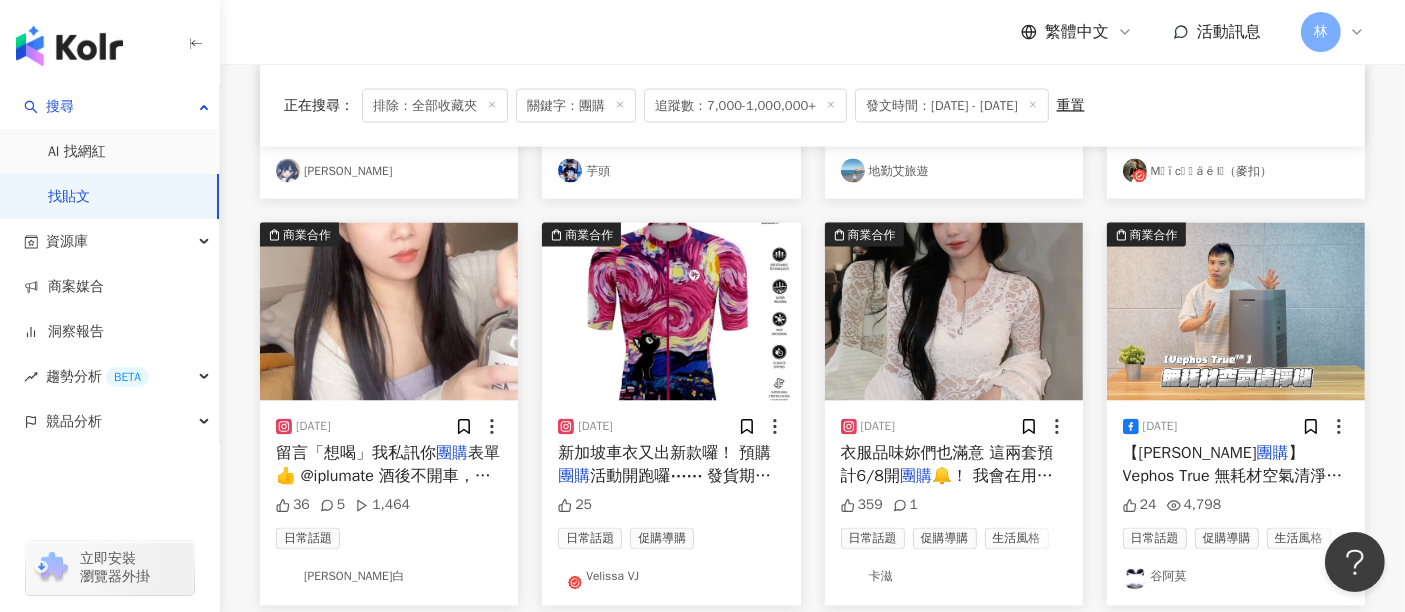 scroll, scrollTop: 3522, scrollLeft: 0, axis: vertical 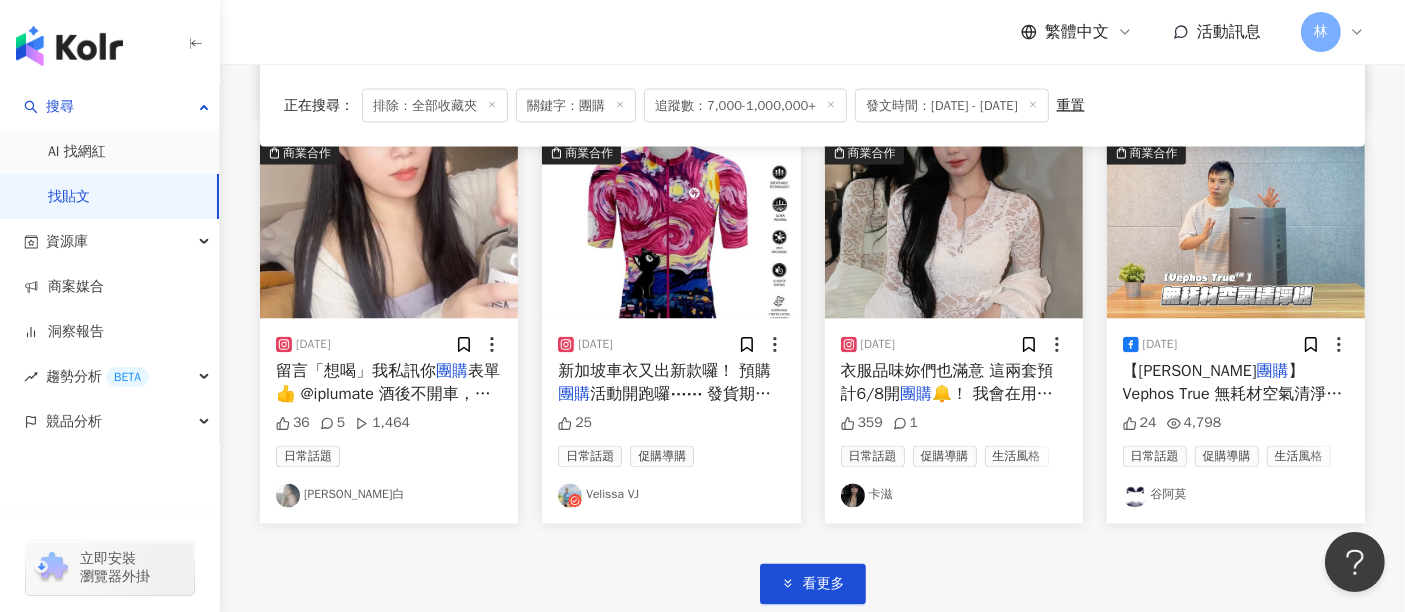 click at bounding box center (389, 230) 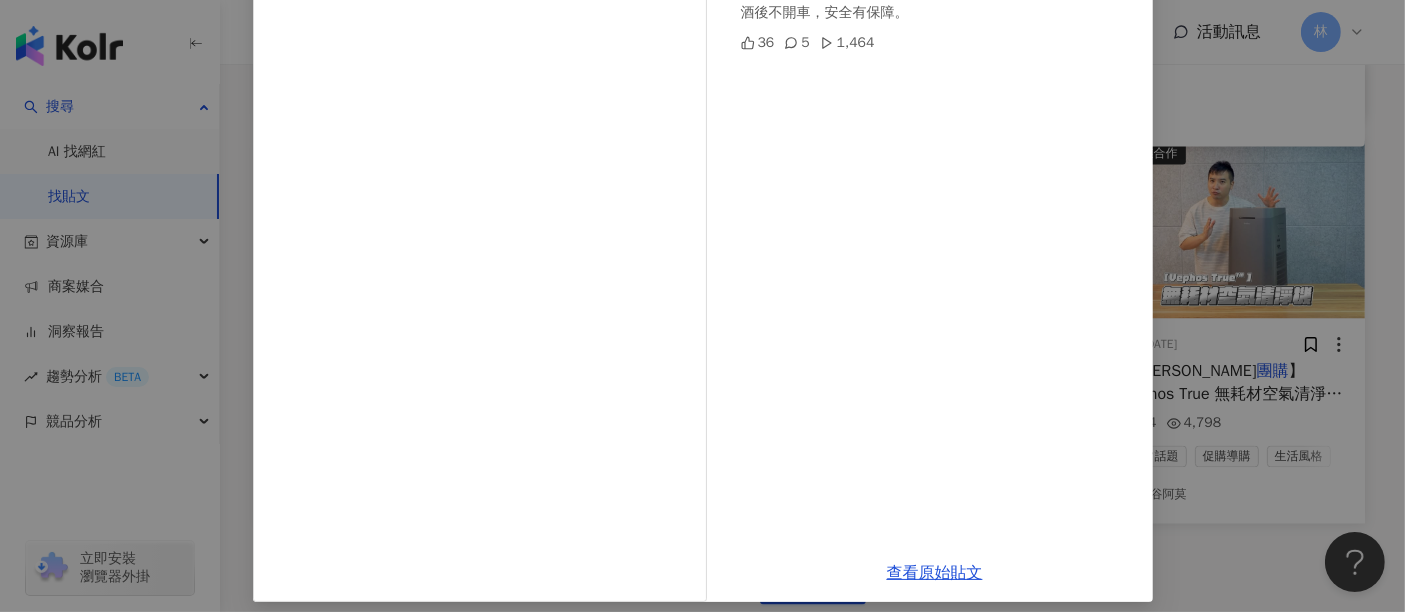 scroll, scrollTop: 284, scrollLeft: 0, axis: vertical 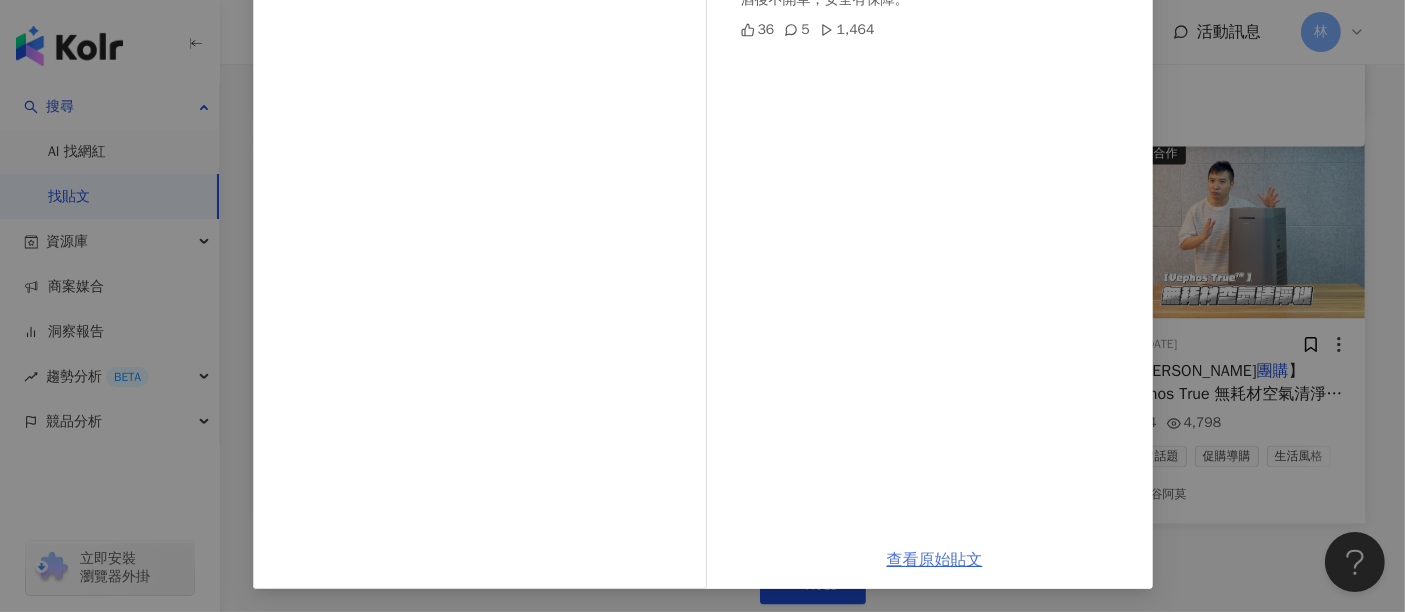 click on "查看原始貼文" at bounding box center (935, 560) 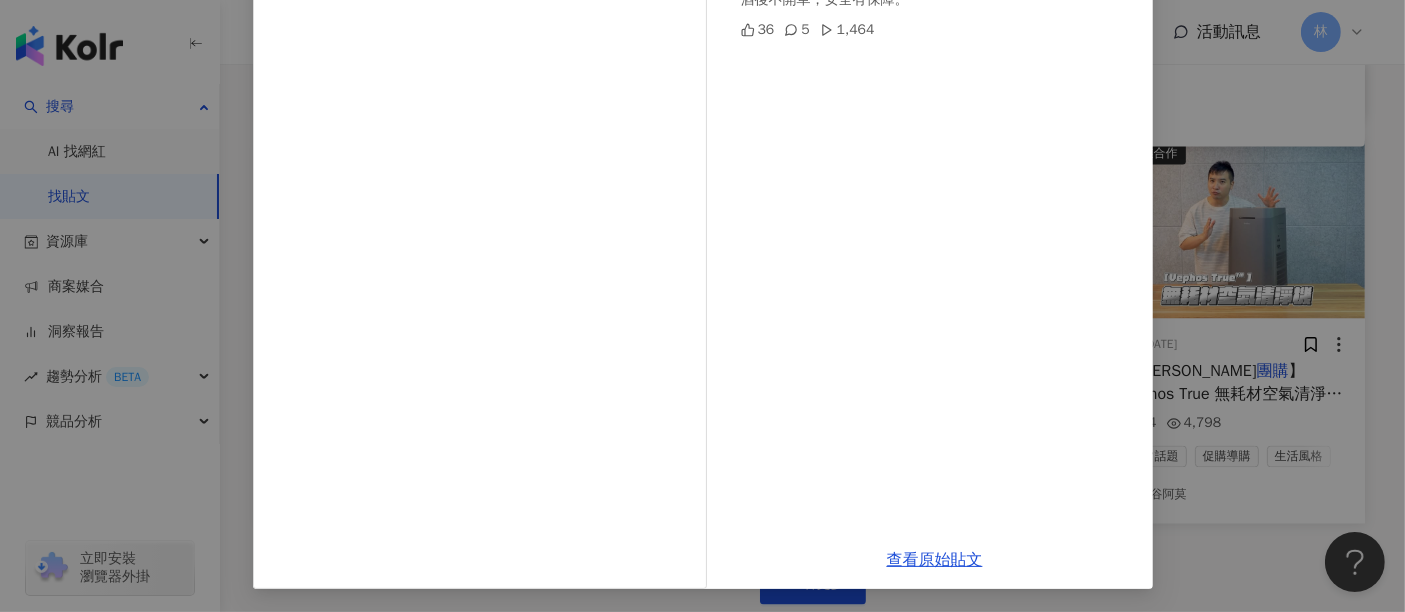 click on "[PERSON_NAME]白 [DATE] 留言「想喝」我私訊你團購表單👍
@iplumate
酒後不開車，安全有保障。 36 5 1,464 查看原始貼文" at bounding box center [702, 306] 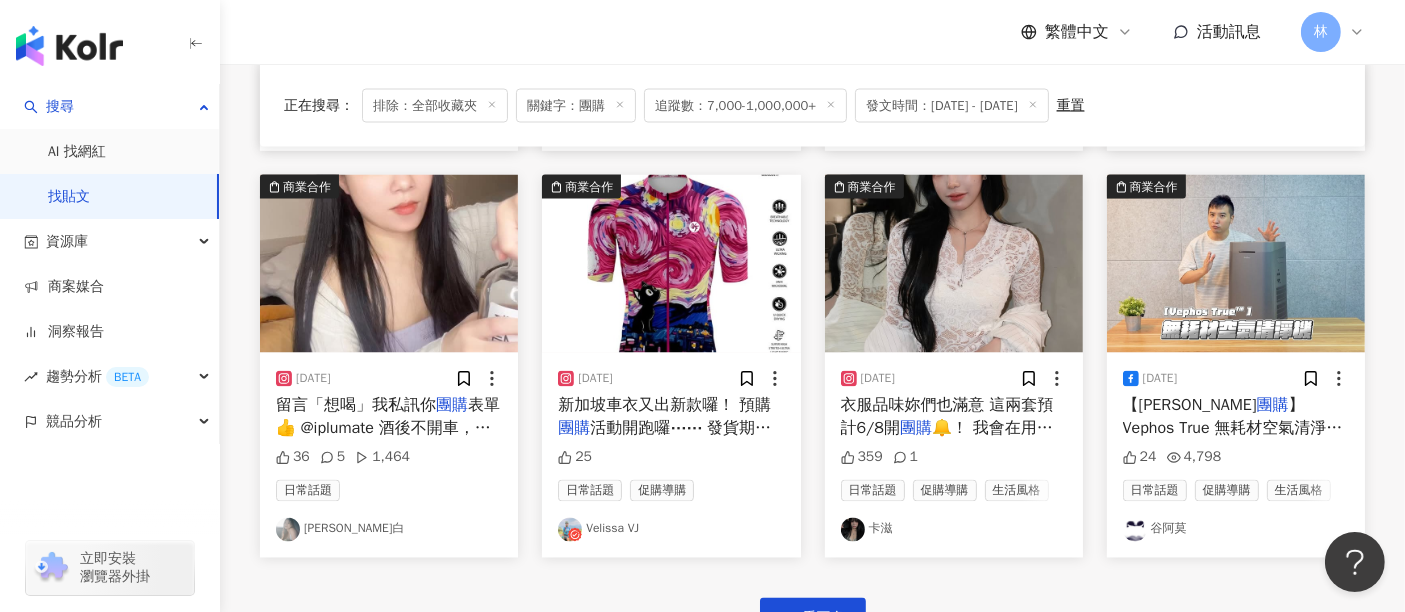 scroll, scrollTop: 3522, scrollLeft: 0, axis: vertical 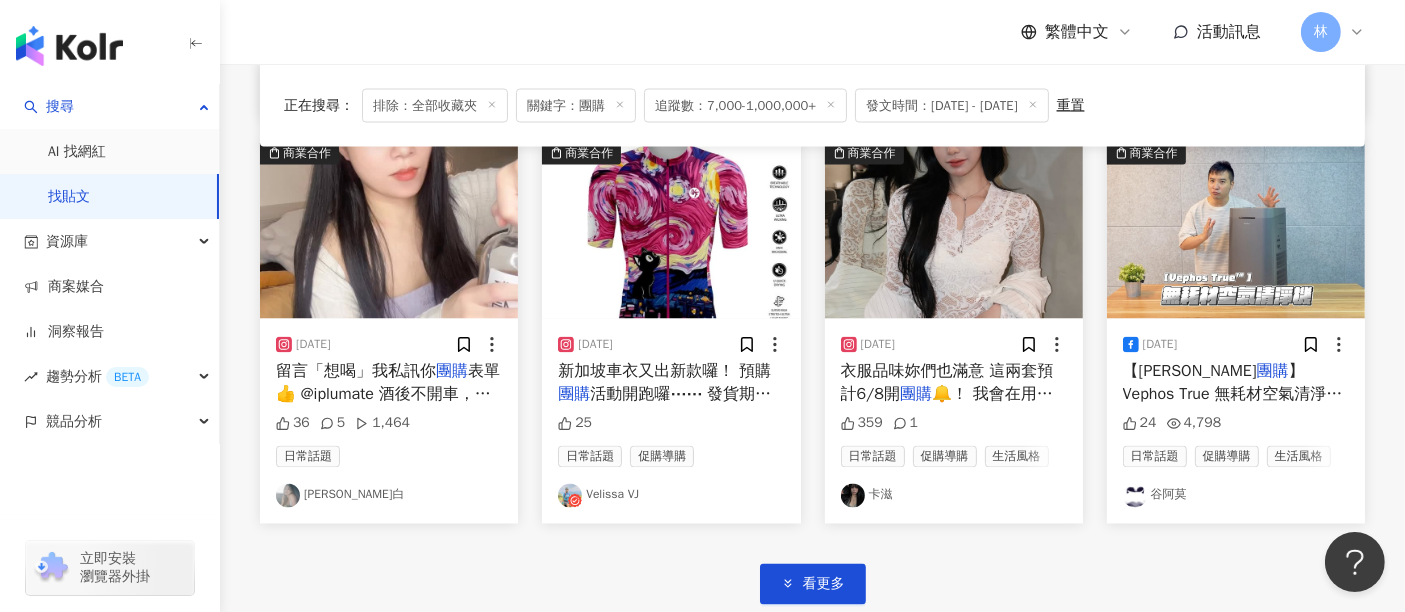click at bounding box center (671, 230) 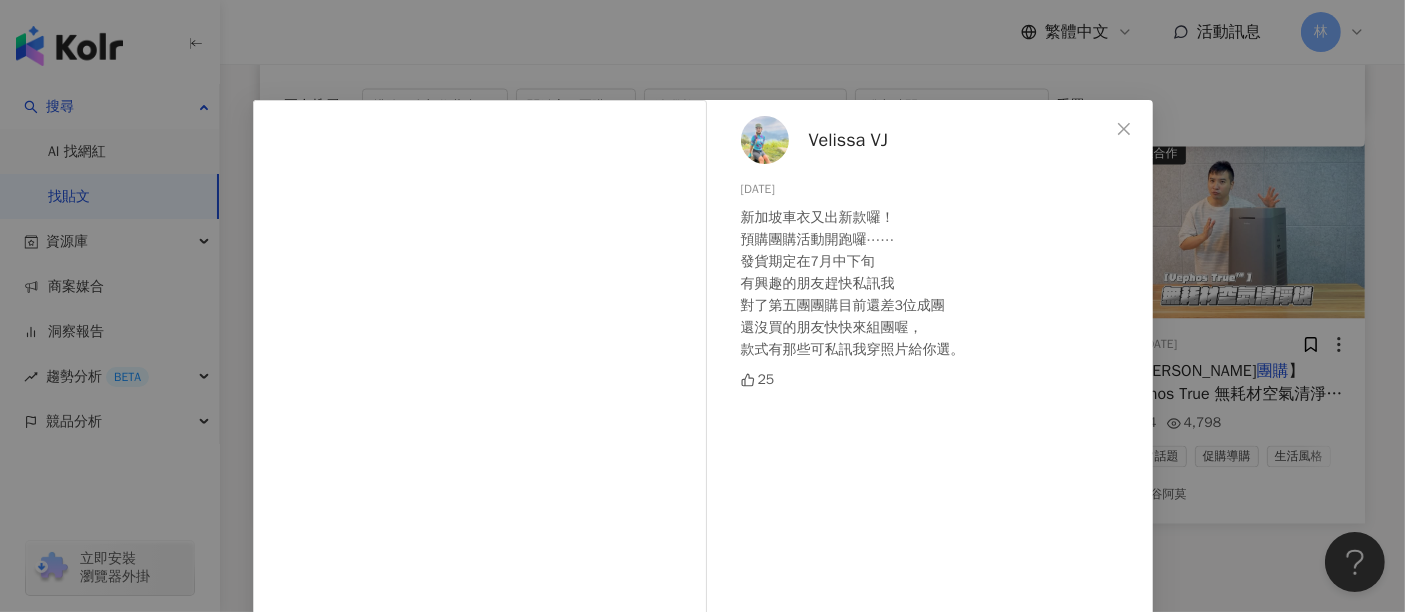 click on "Velissa VJ [DATE] 新加坡車衣又出新款囉！
預購團購活動開跑囉⋯⋯
發貨期定在7月中下旬
有興趣的朋友趕快私訊我
對了第五團團購目前還差3位成團
還沒買的朋友快快來組團喔，
款式有那些可私訊我穿照片給你選。 25 查看原始貼文" at bounding box center (702, 306) 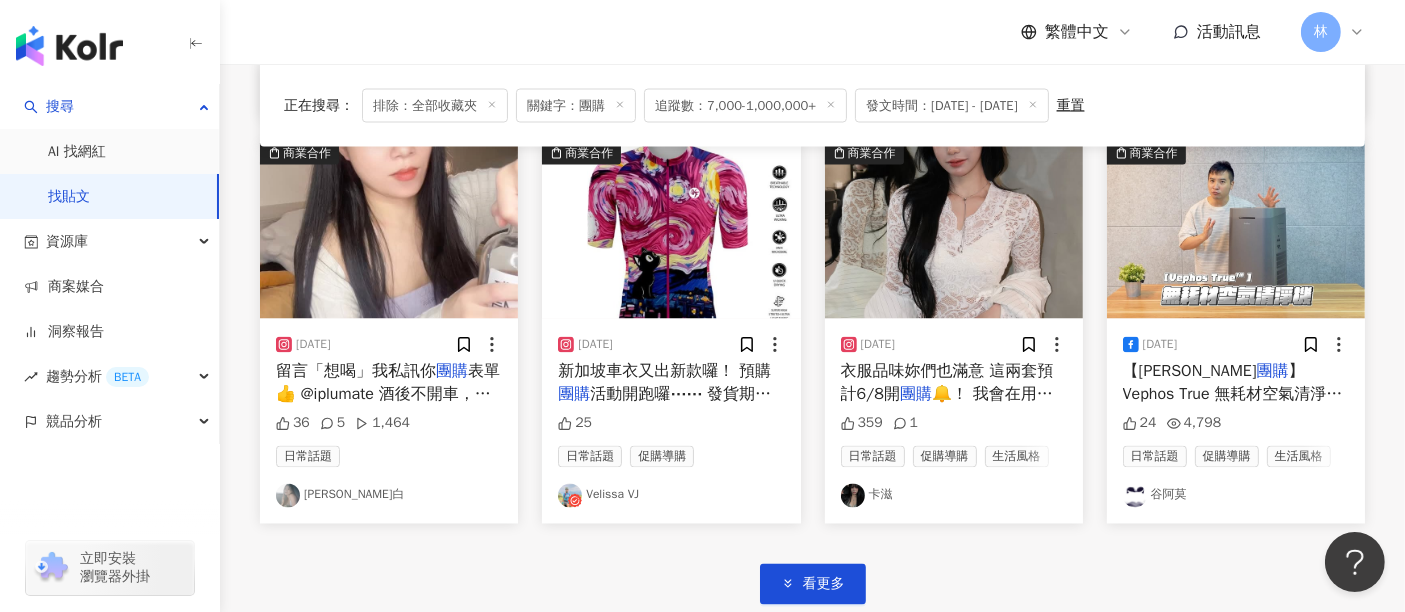 click at bounding box center [954, 230] 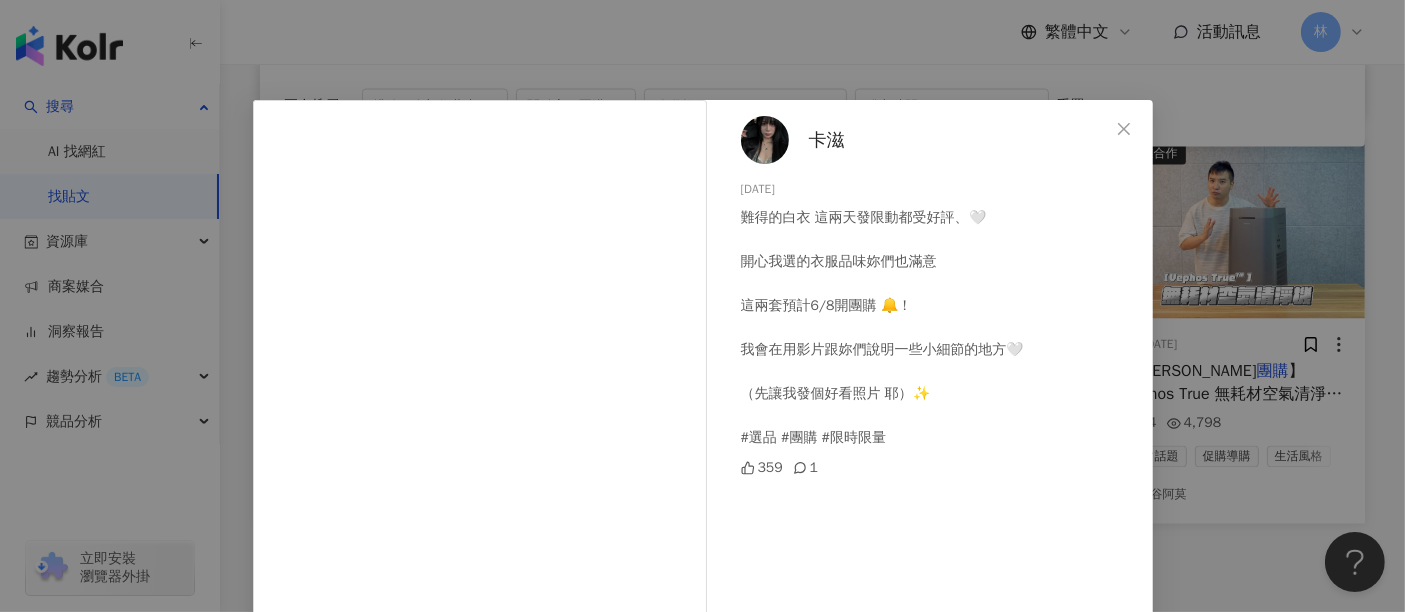 scroll, scrollTop: 321, scrollLeft: 0, axis: vertical 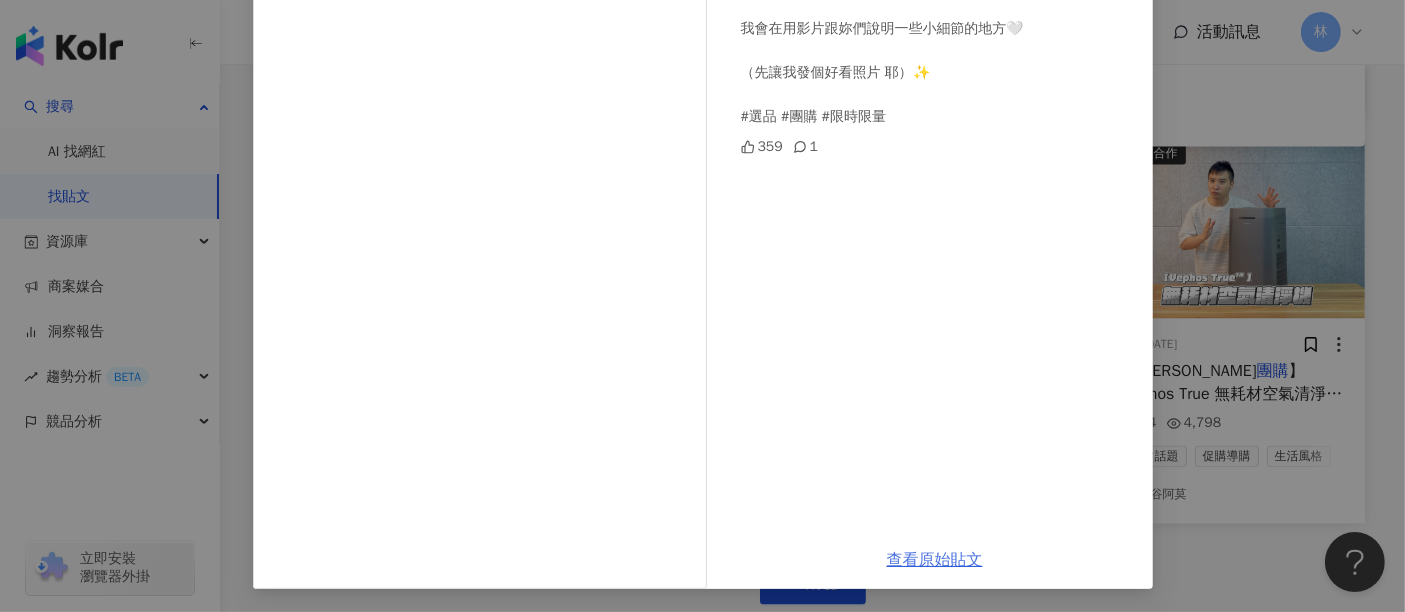 click on "查看原始貼文" at bounding box center [935, 560] 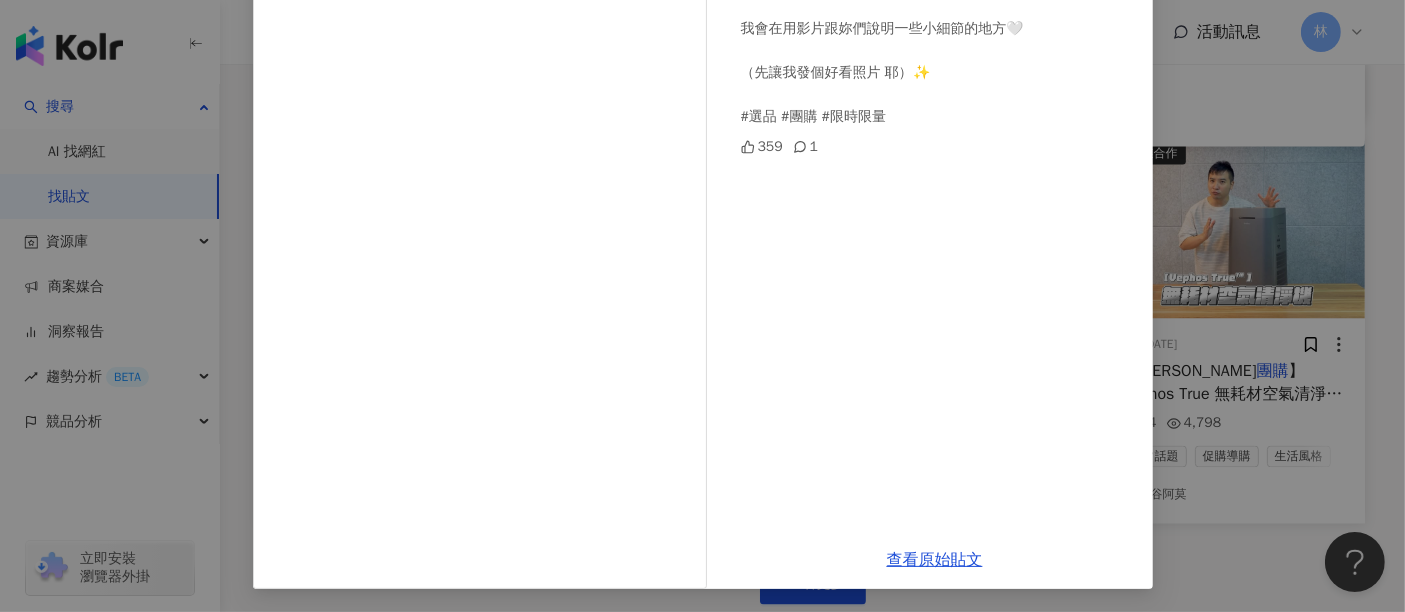 click on "卡滋 [DATE] 難得的白衣 這兩天發限動都受好評、🤍
開心我選的衣服品味妳們也滿意
這兩套預計6/8開團購 🔔！
我會在用影片跟妳們說明一些小細節的地方🤍
（先讓我發個好看照片 耶）✨
#選品 #團購 #限時限量 359 1 查看原始貼文" at bounding box center (702, 306) 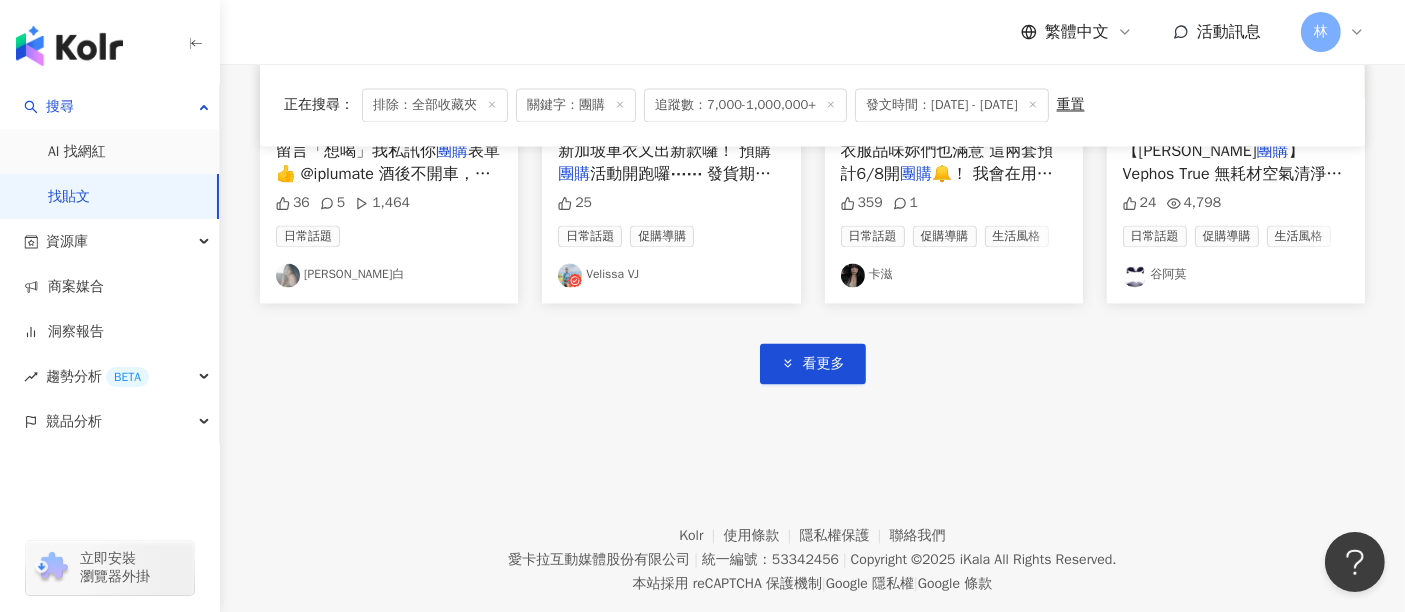 scroll, scrollTop: 3744, scrollLeft: 0, axis: vertical 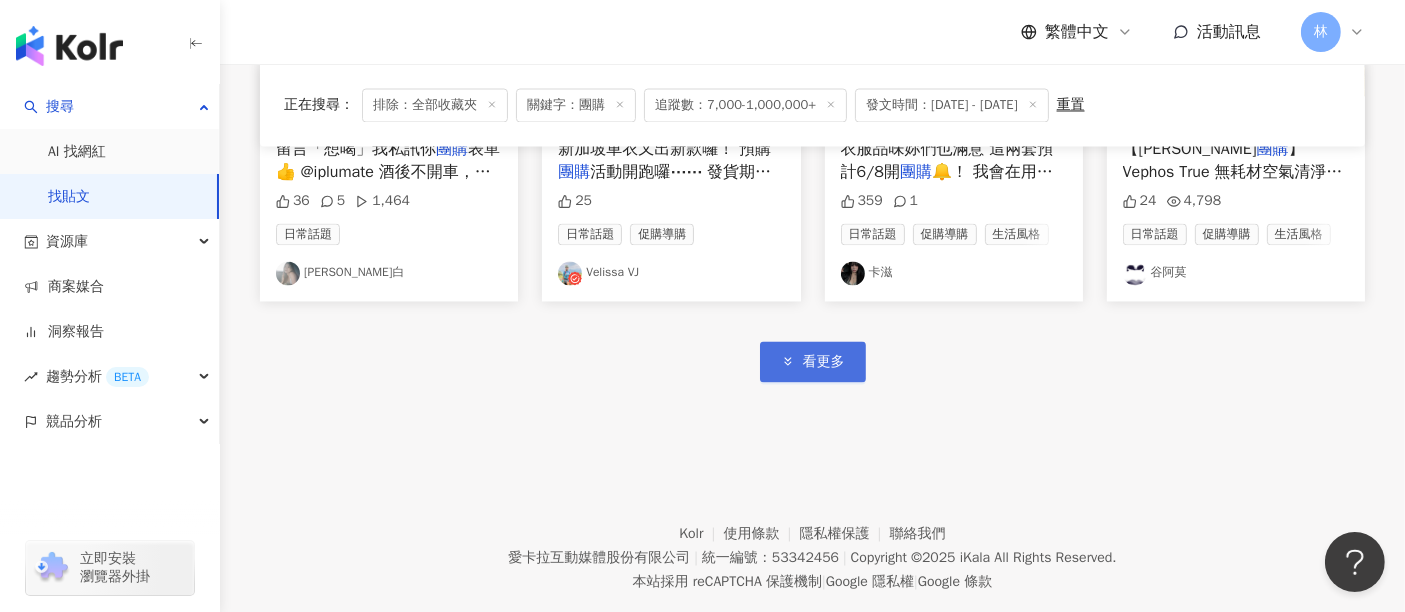 click on "看更多" at bounding box center (824, 363) 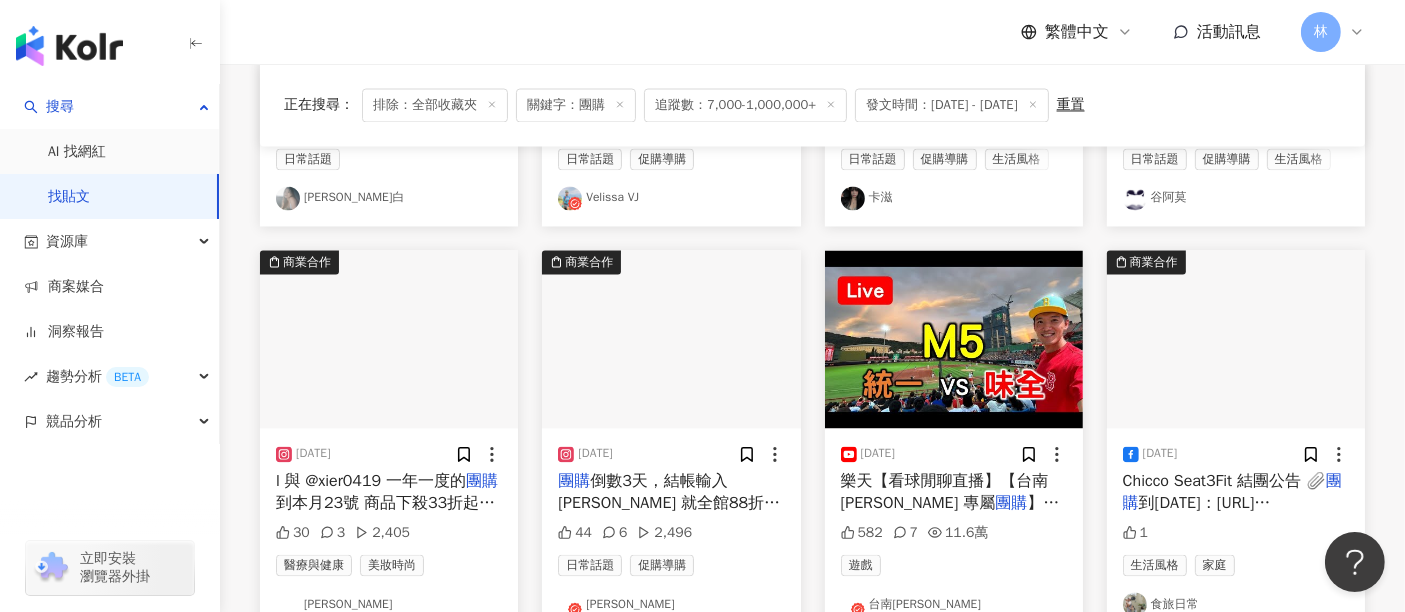 scroll, scrollTop: 3855, scrollLeft: 0, axis: vertical 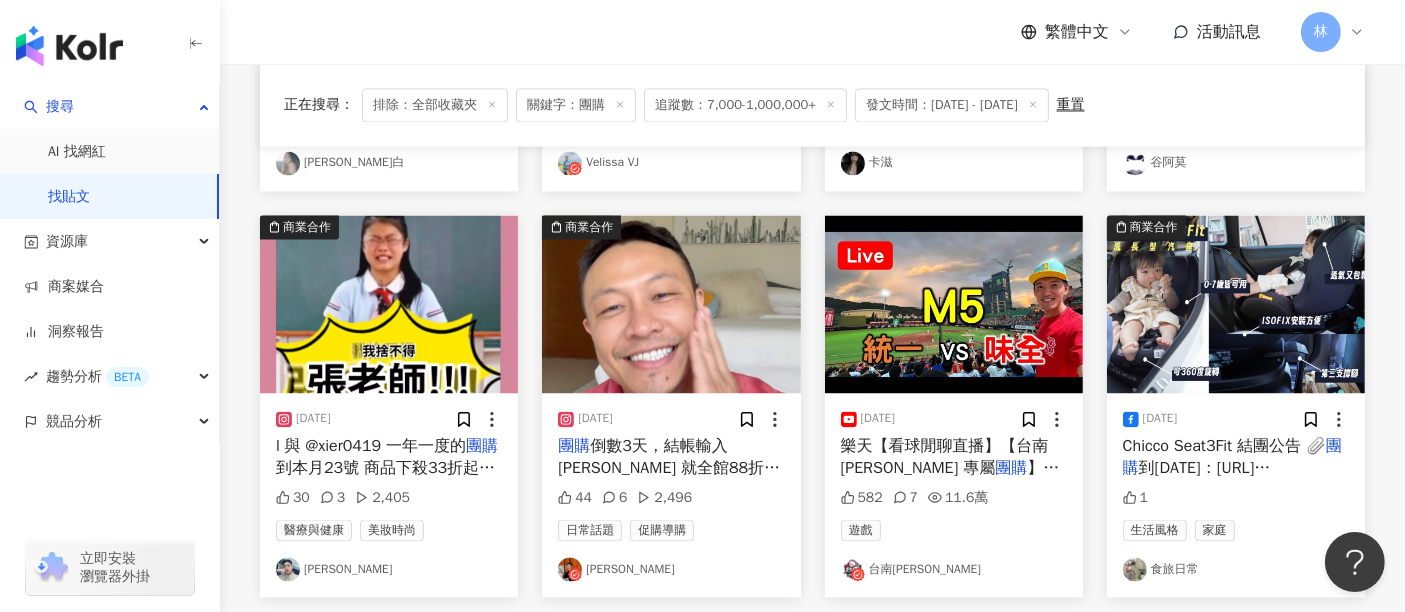 click on "商業合作 [DATE] l 與 @xier0419
一年一度的 團購 到本月23號
商品下殺33折起還加碼 30 3 2,405 醫療與健康 美妝時尚 [PERSON_NAME]" at bounding box center [389, 406] 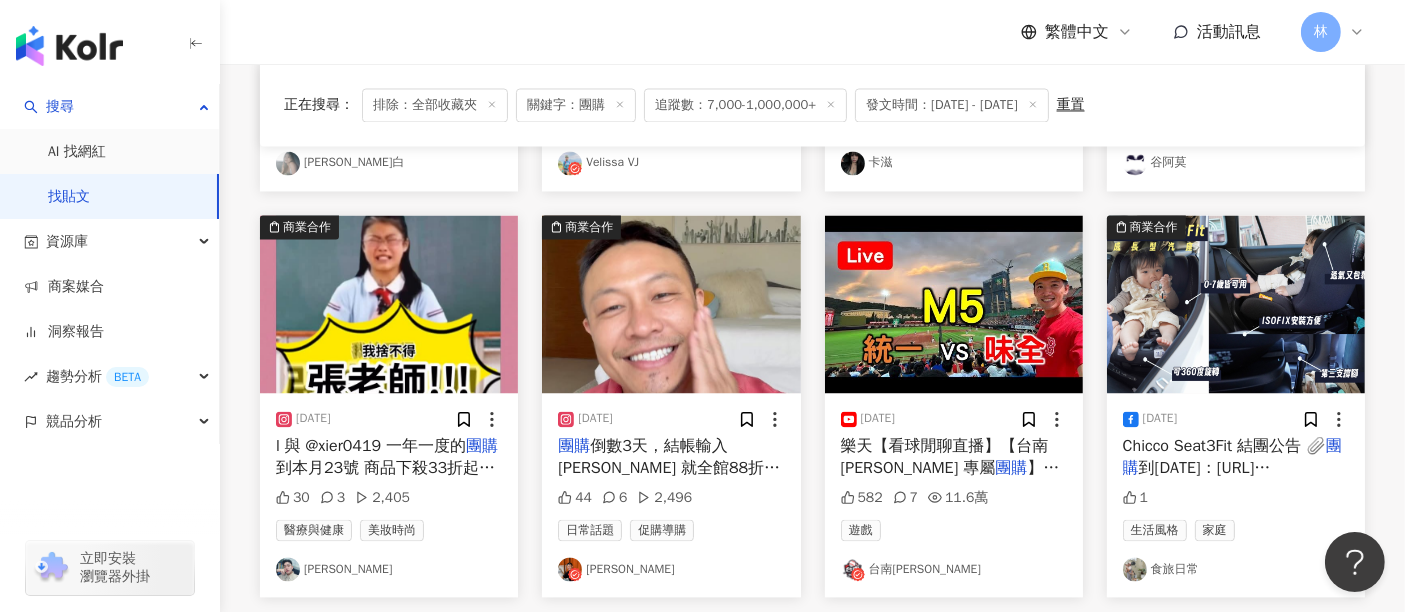 click at bounding box center [671, 304] 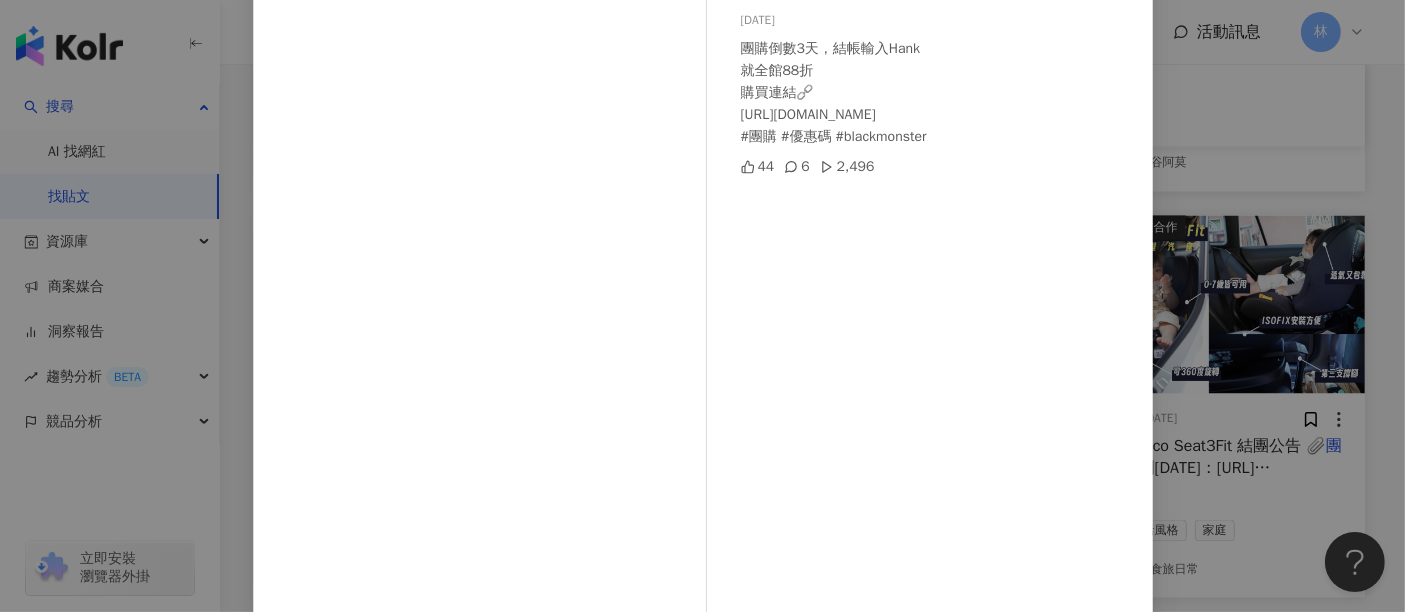 scroll, scrollTop: 284, scrollLeft: 0, axis: vertical 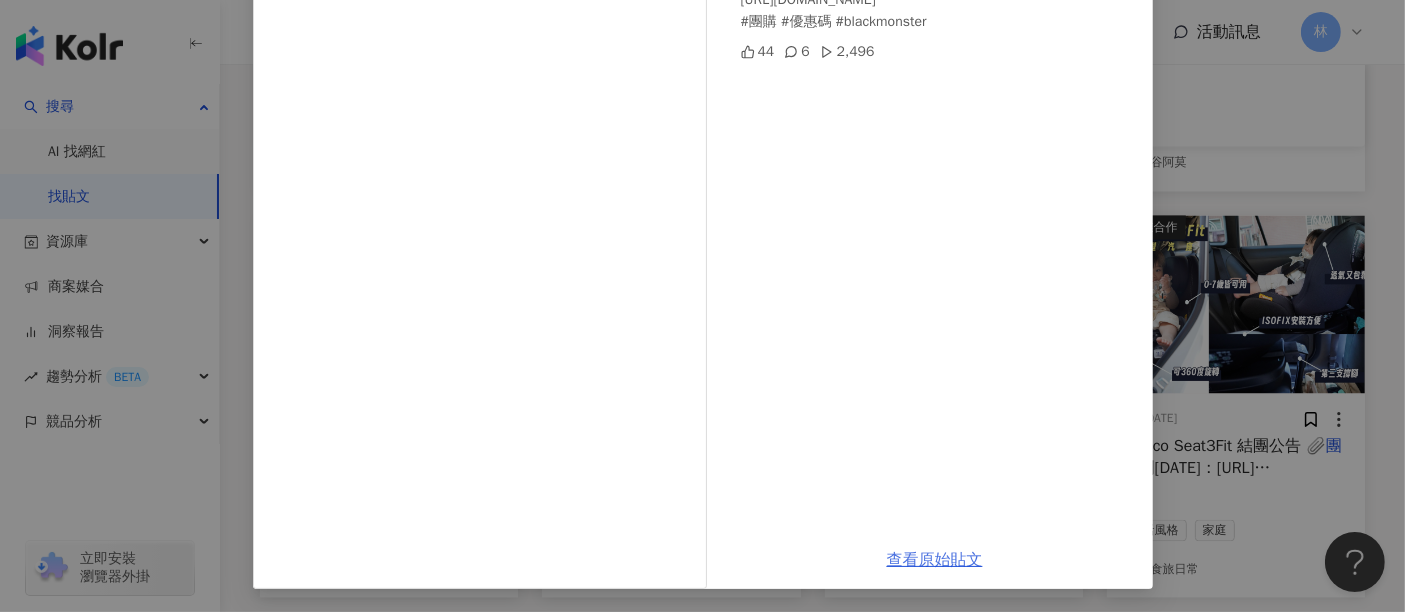 click on "查看原始貼文" at bounding box center (935, 560) 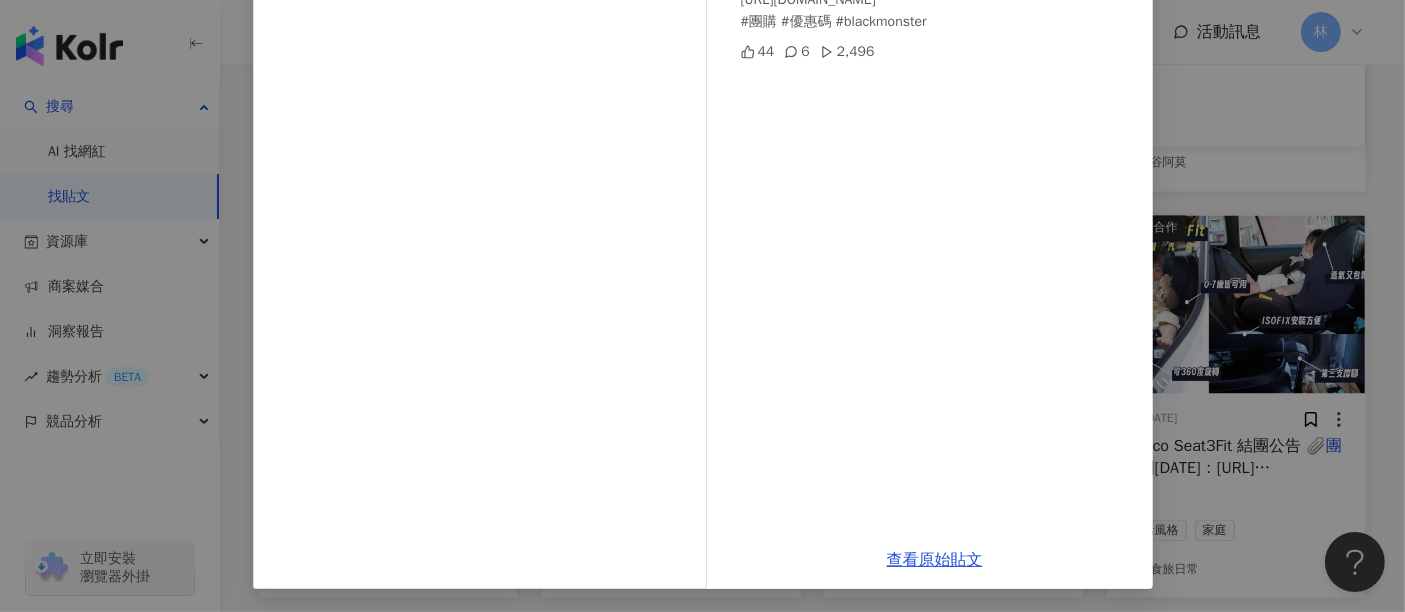 click on "[PERSON_NAME] [DATE] 團購倒數3天，結帳輸入Hank
就全館88折
購買連結🔗
[URL][DOMAIN_NAME]
#團購 #優惠碼 #blackmonster 44 6 2,496 查看原始貼文" at bounding box center [702, 306] 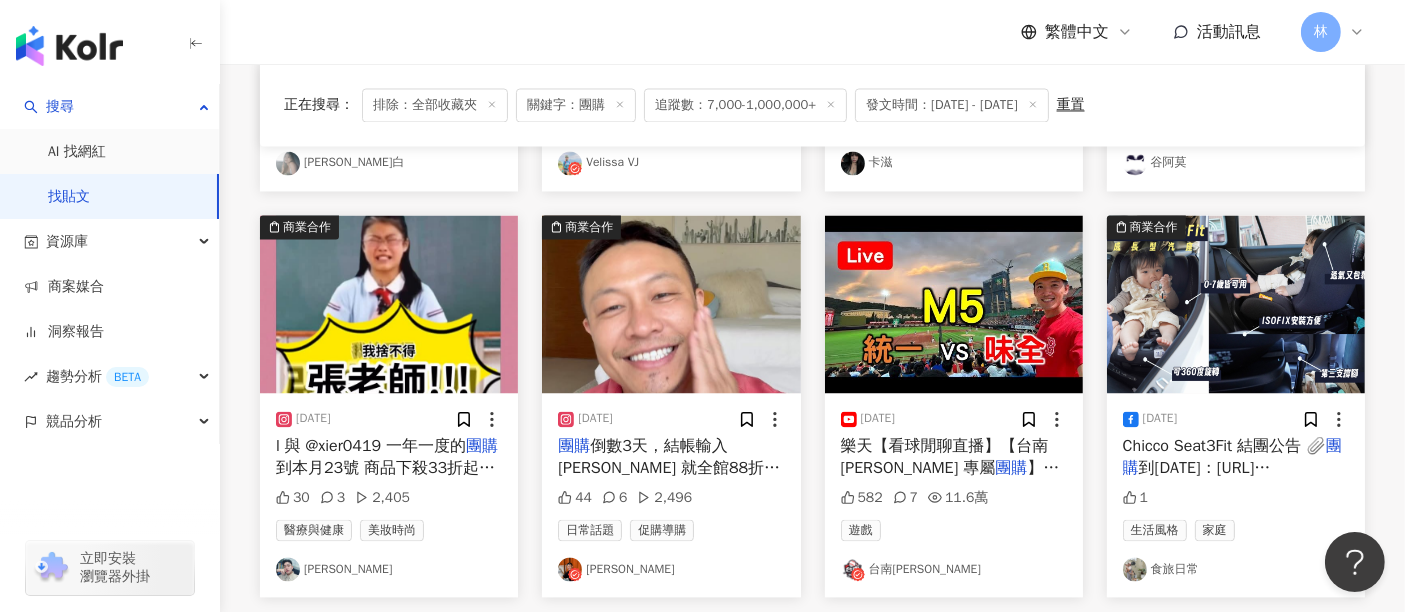click at bounding box center (1236, 304) 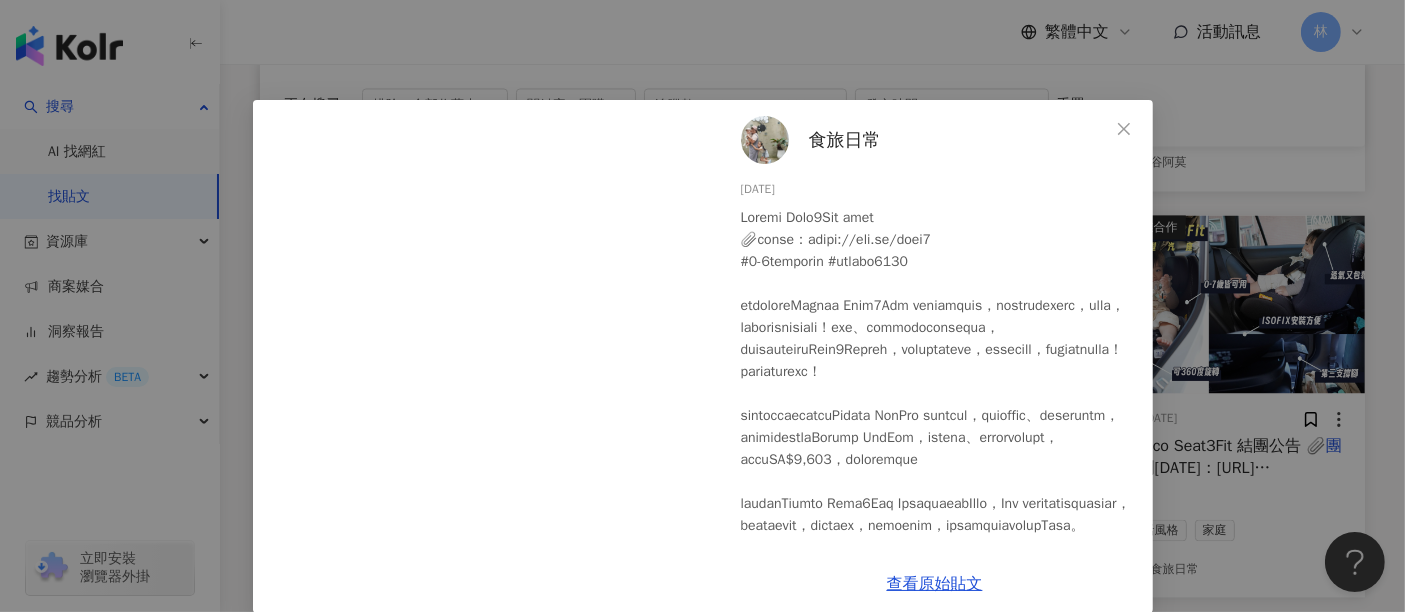 click on "食旅日常 [DATE] 1 查看原始貼文" at bounding box center [702, 306] 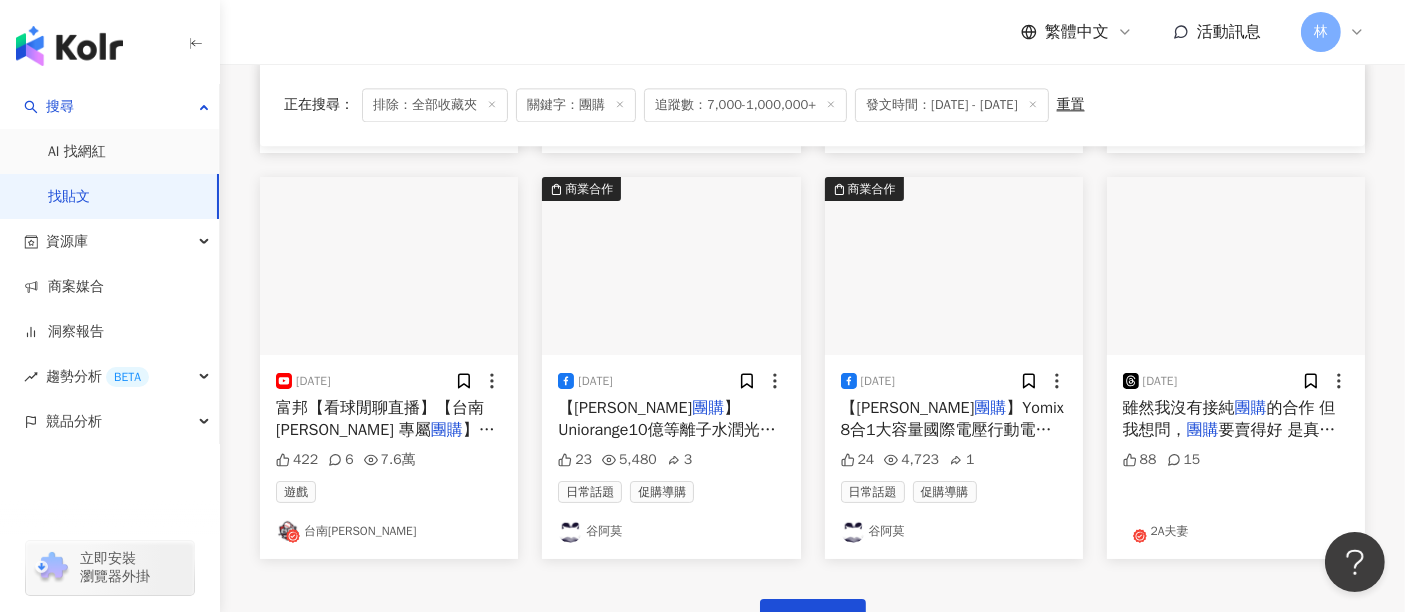 scroll, scrollTop: 4744, scrollLeft: 0, axis: vertical 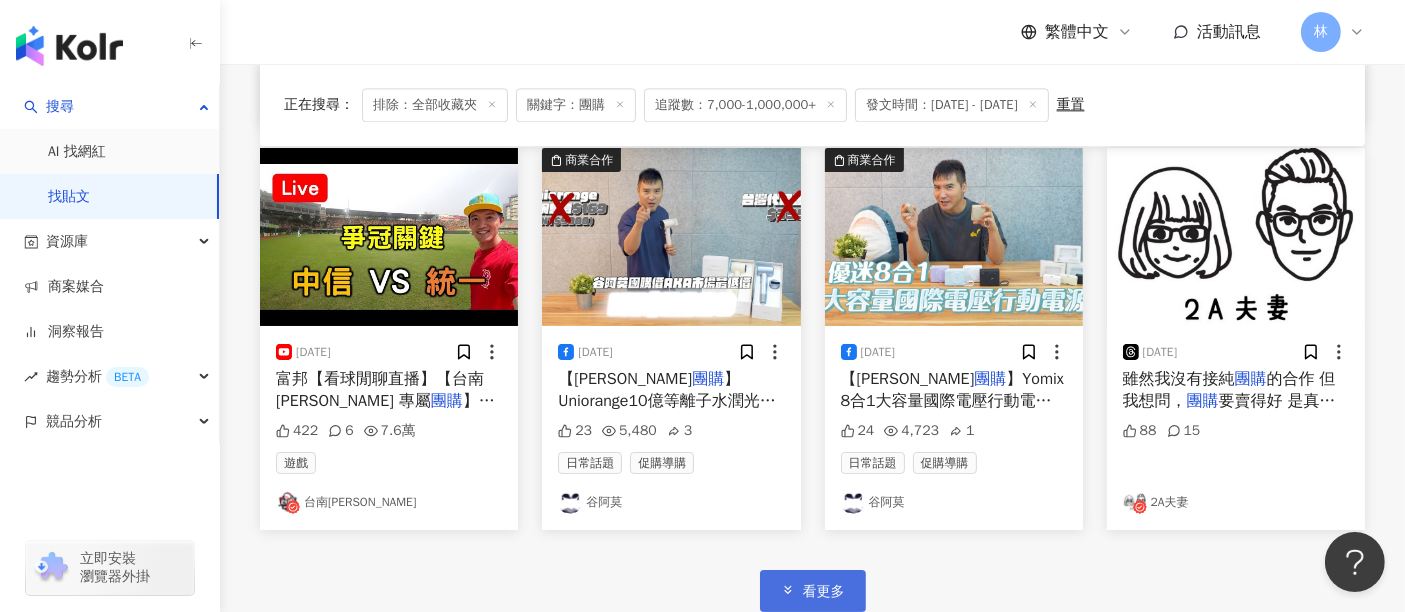 click on "看更多" at bounding box center [824, 592] 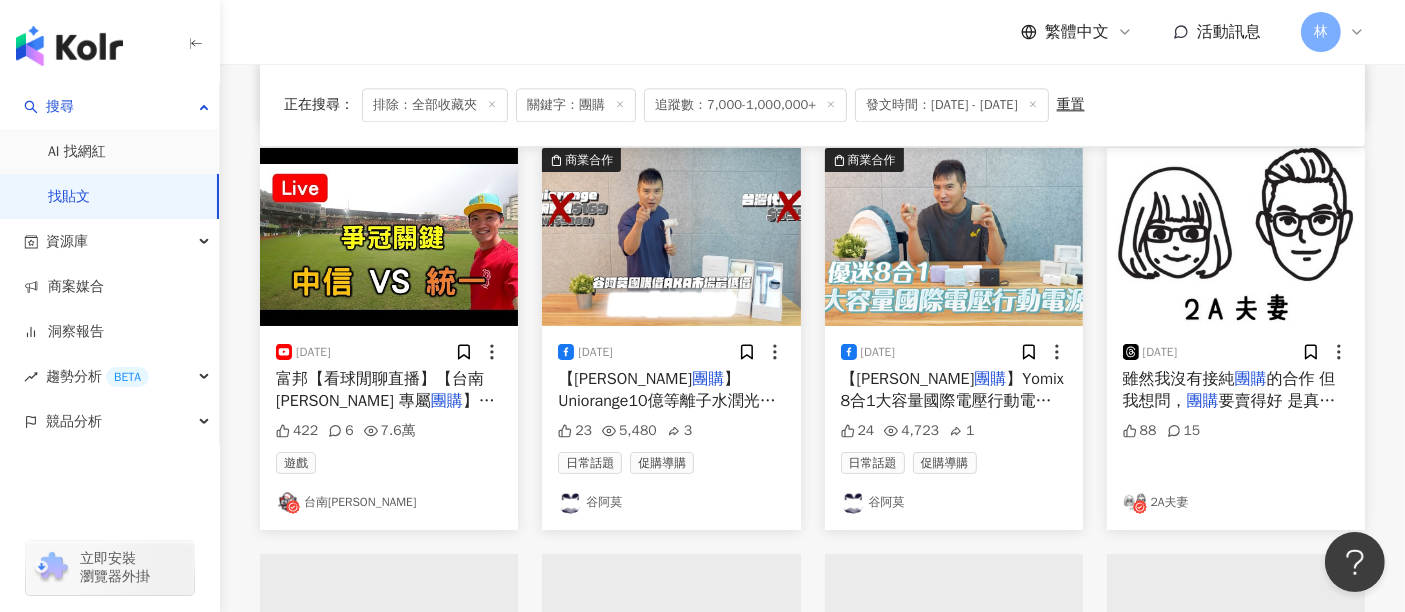 click at bounding box center (1236, 237) 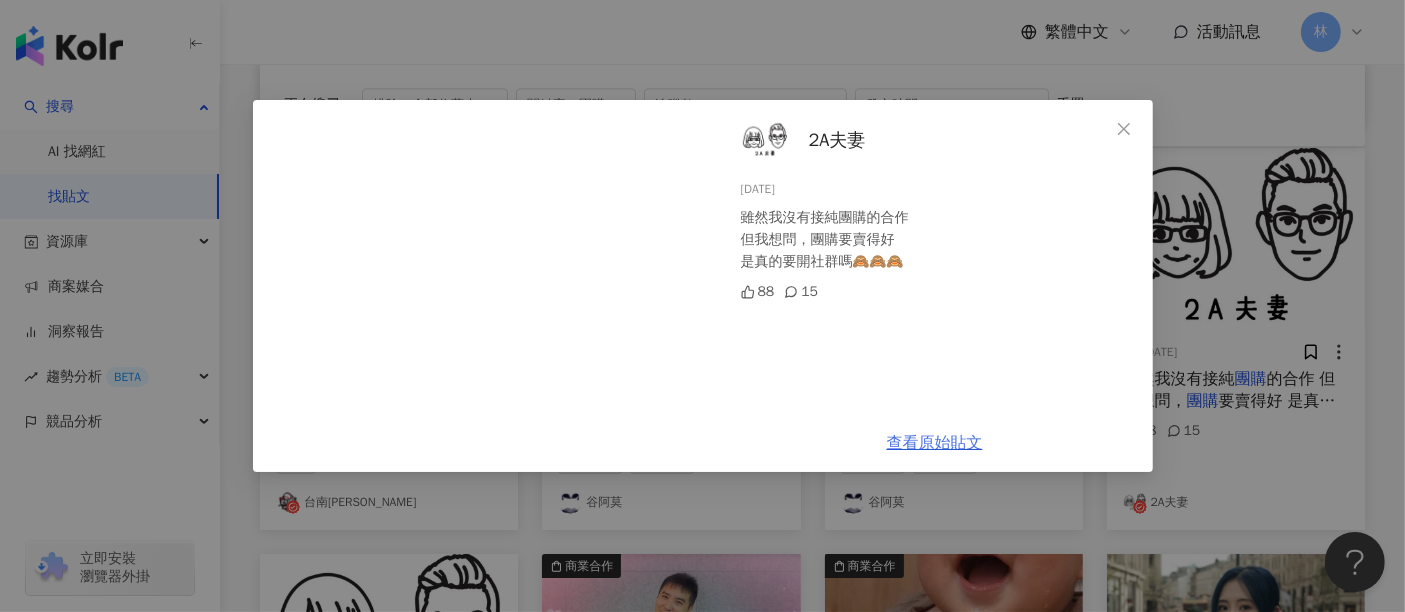 click on "查看原始貼文" at bounding box center (935, 443) 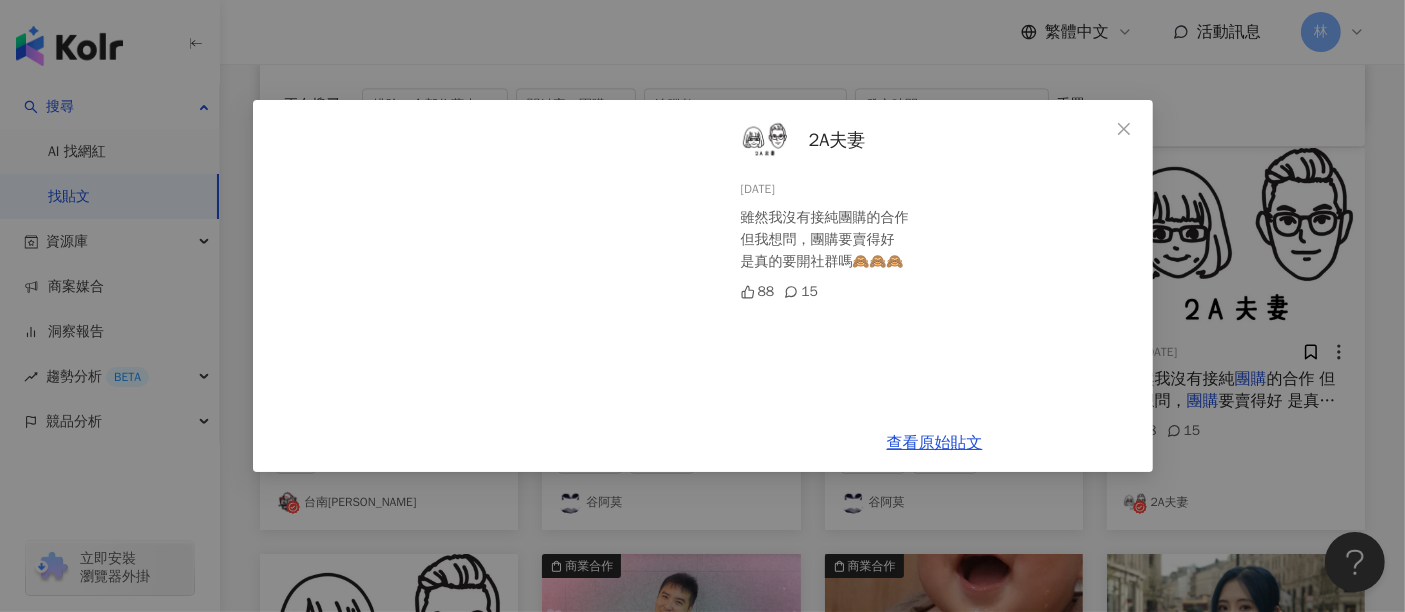 click on "2A夫妻 [DATE] 雖然我沒有接純團購的合作
但我想問，團購要賣得好
是真的要開社群嗎🙈🙈🙈 88 15 查看原始貼文" at bounding box center [702, 306] 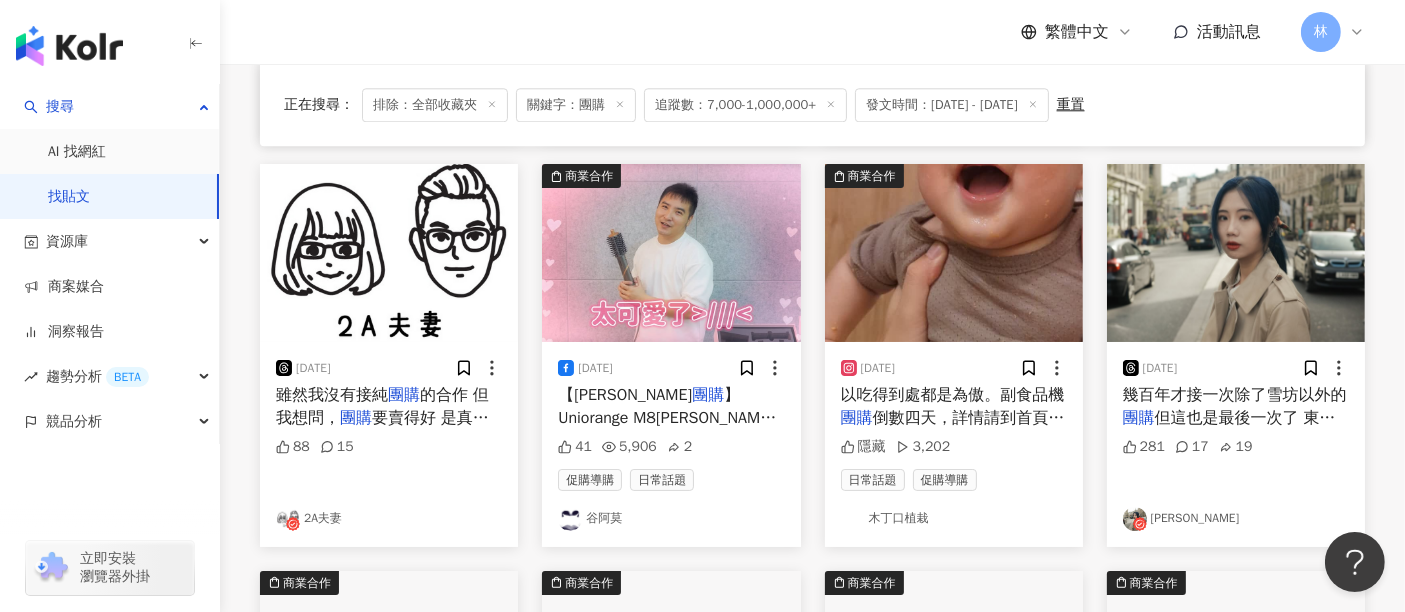 scroll, scrollTop: 5077, scrollLeft: 0, axis: vertical 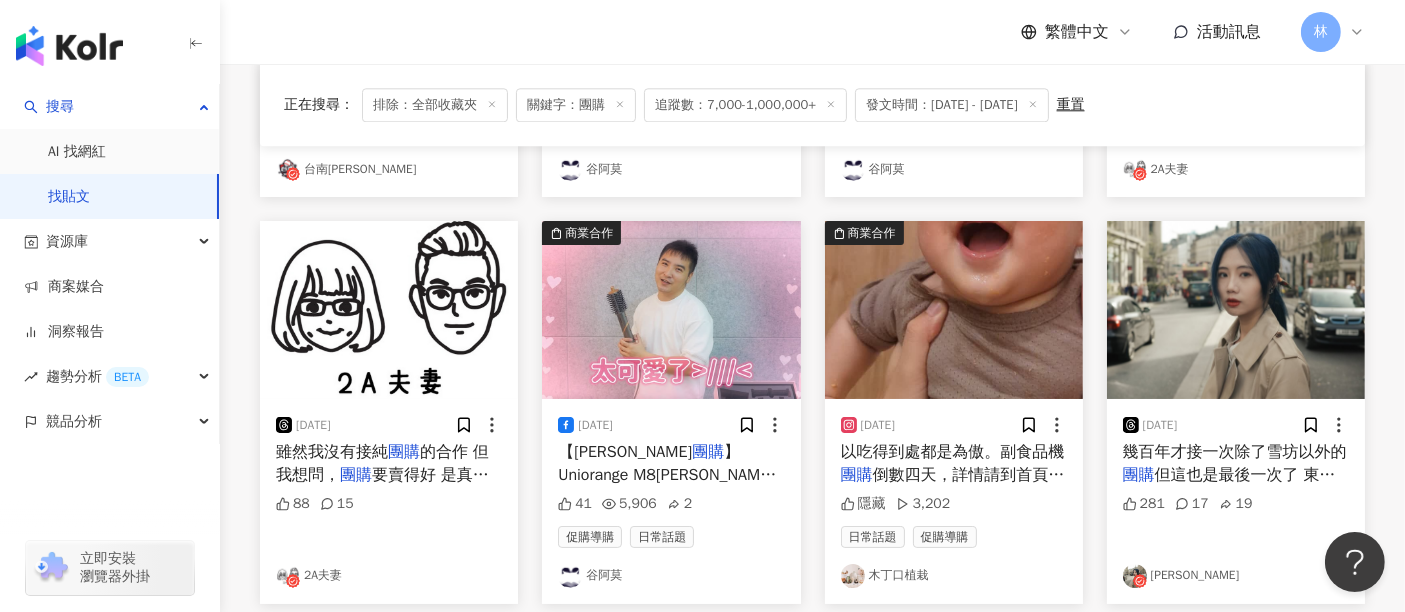 click at bounding box center [1236, 310] 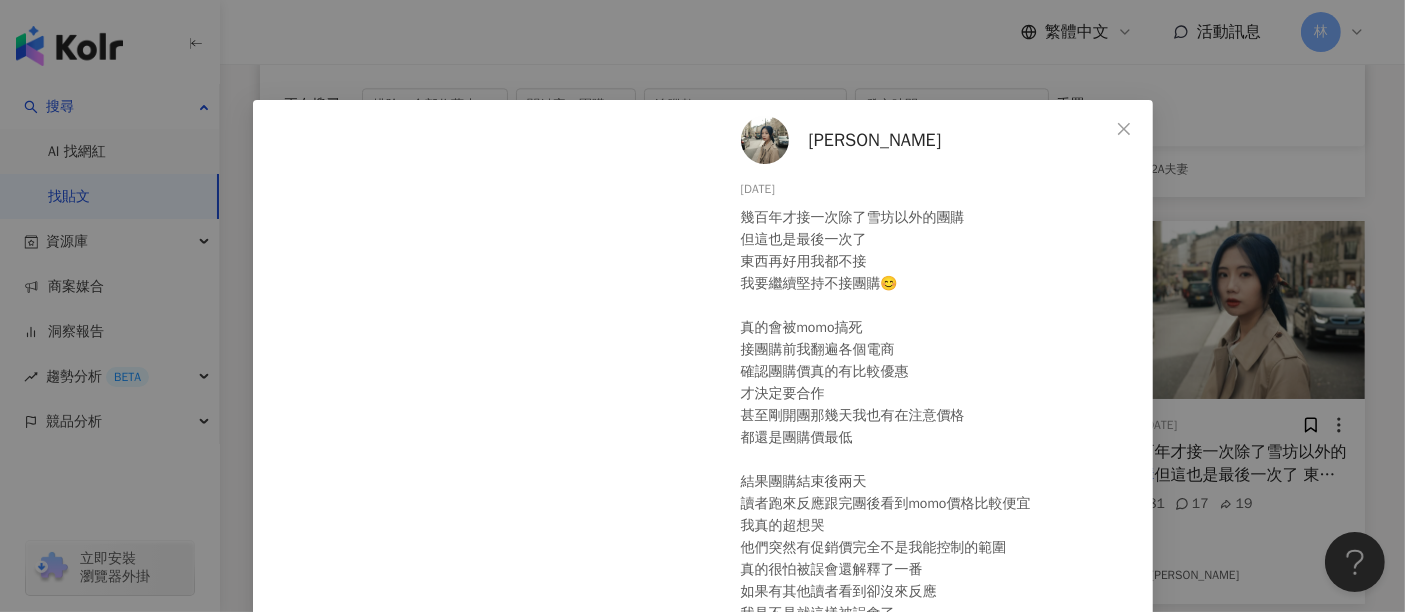 scroll, scrollTop: 40, scrollLeft: 0, axis: vertical 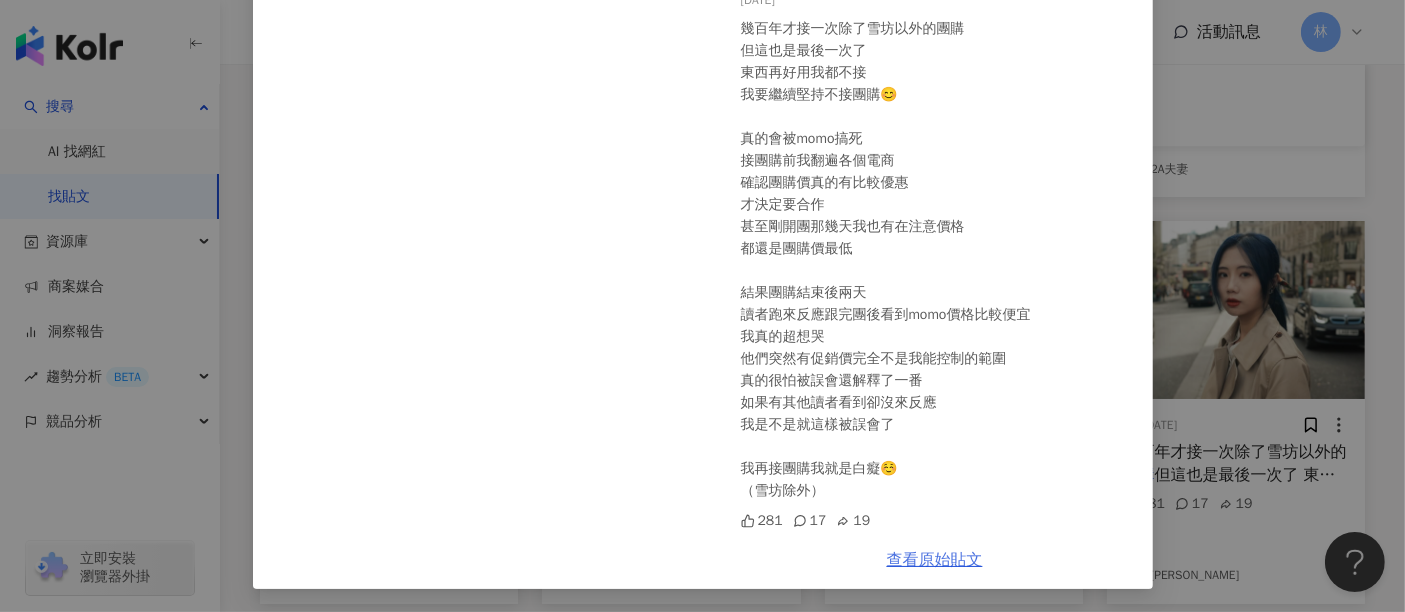 click on "查看原始貼文" at bounding box center (935, 560) 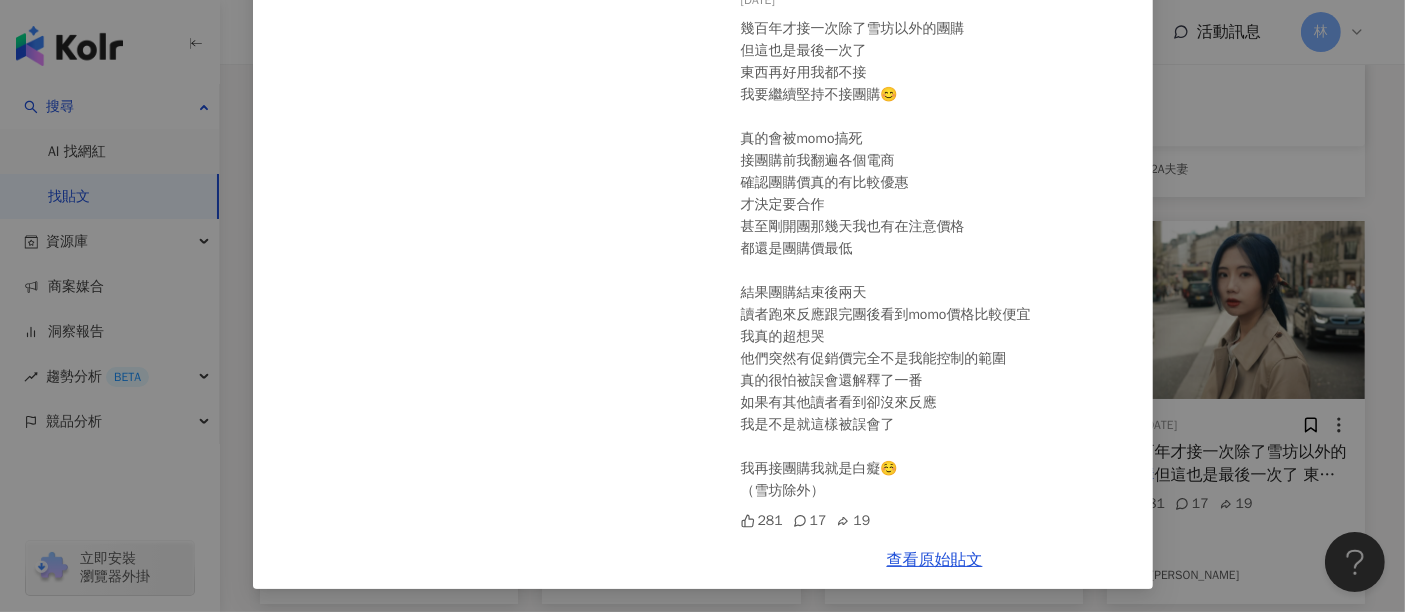click on "[PERSON_NAME] [DATE] 幾百年才接一次除了雪坊以外的團購
但這也是最後一次了
東西再好用我都不接
我要繼續堅持不接團購😊
真的會被momo搞死
接團購前我翻遍各個電商
確認團購價真的有比較優惠
才決定要合作
甚至剛開團那幾天我也有在注意價格
都還是團購價最低
結果團購結束後兩天
讀者跑來反應跟完團後看到momo價格比較便宜
我真的超想哭
他們突然有促銷價完全不是我能控制的範圍
真的很怕被誤會還解釋了一番
如果有其他讀者看到卻沒來反應
我是不是就這樣被誤會了
我再接團購我就是白癡☺️
（雪坊除外） 281 17 19 查看原始貼文" at bounding box center [702, 306] 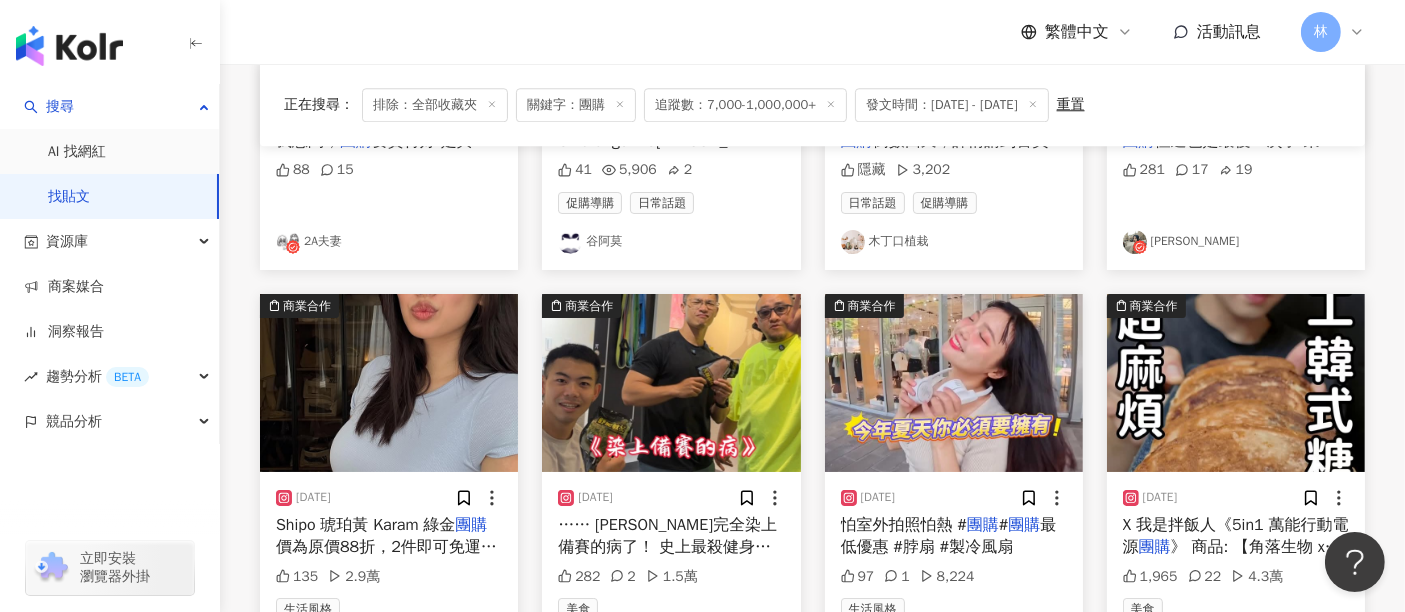 scroll, scrollTop: 5522, scrollLeft: 0, axis: vertical 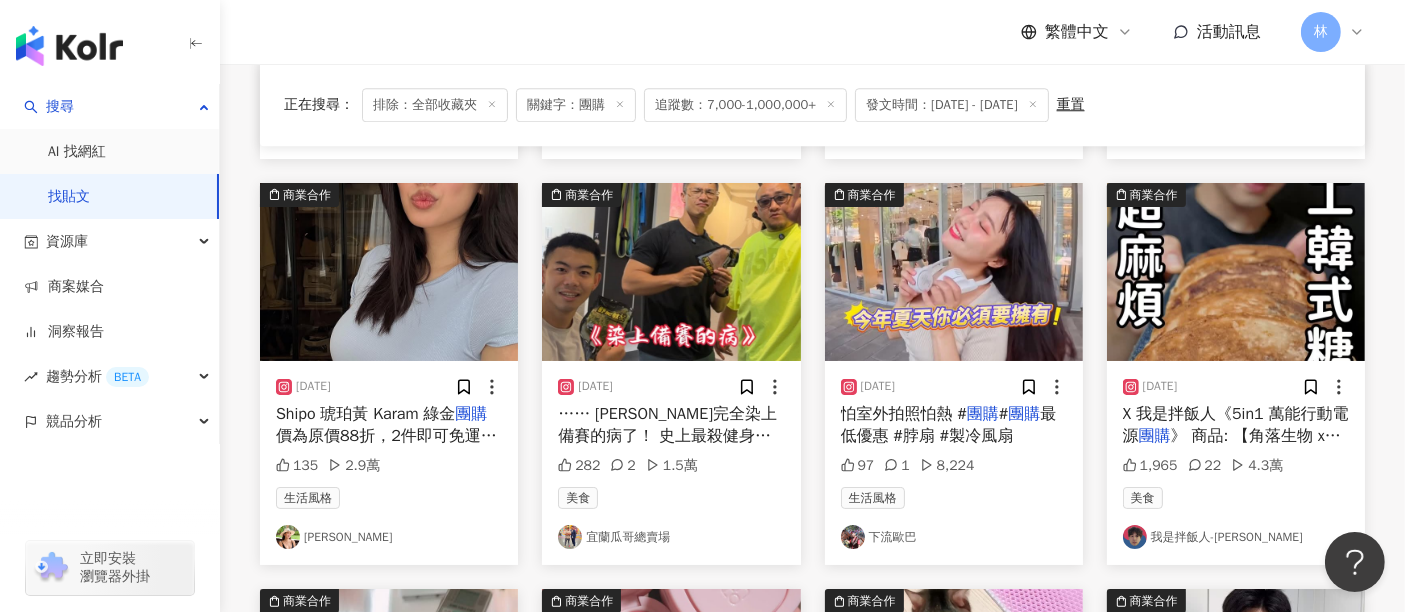 click at bounding box center [389, 272] 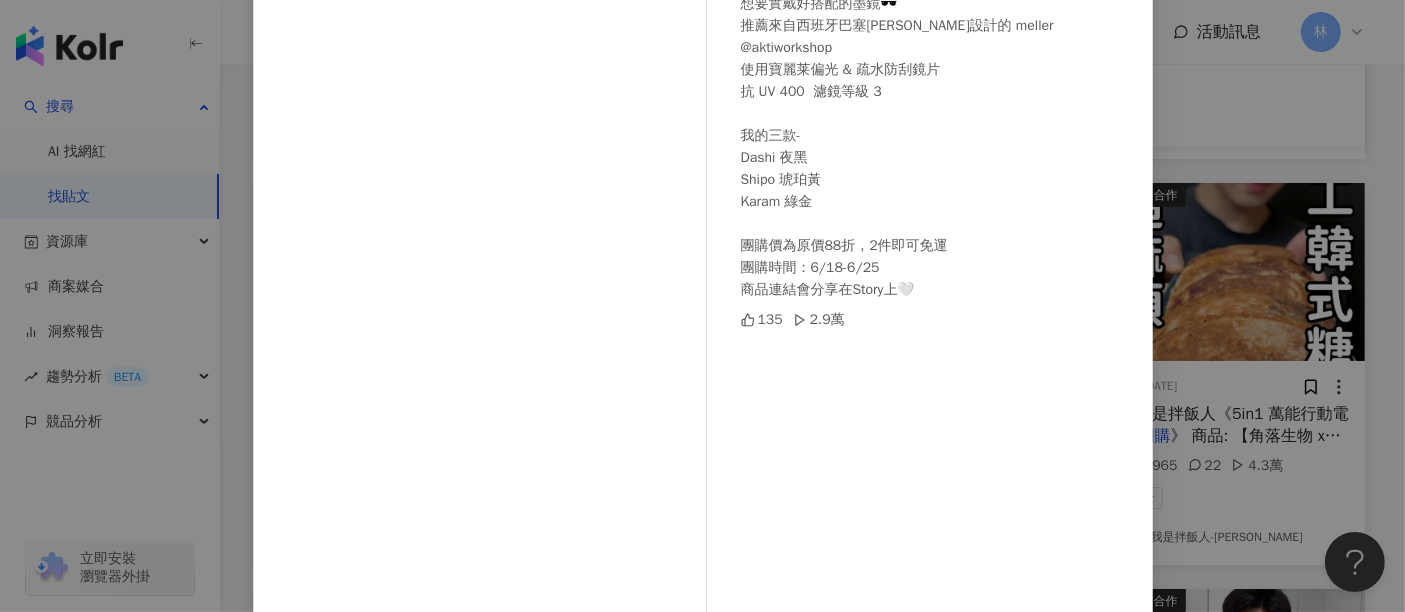 scroll, scrollTop: 222, scrollLeft: 0, axis: vertical 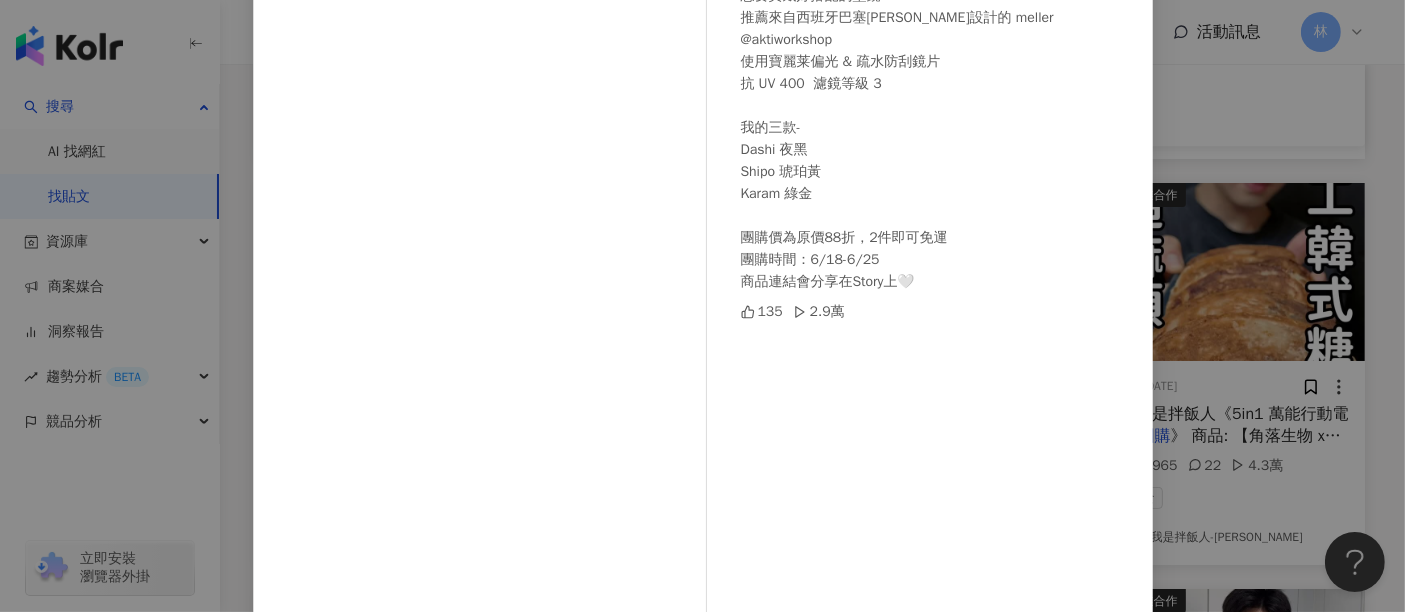 click on "[PERSON_NAME] [DATE] 想要實戴好搭配的墨鏡🕶️
推薦來自西班牙巴塞[PERSON_NAME]設計的 meller @aktiworkshop
使用寶麗莱偏光 & 疏水防刮鏡片
抗 UV 400  濾鏡等級 3
我的三款-
Dashi 夜黑
Shipo 琥珀黃
Karam 綠金
團購價為原價88折，2件即可免運
團購時間：6/18-6/25
商品連結會分享在Story上🤍 135 2.9萬" at bounding box center (935, 236) 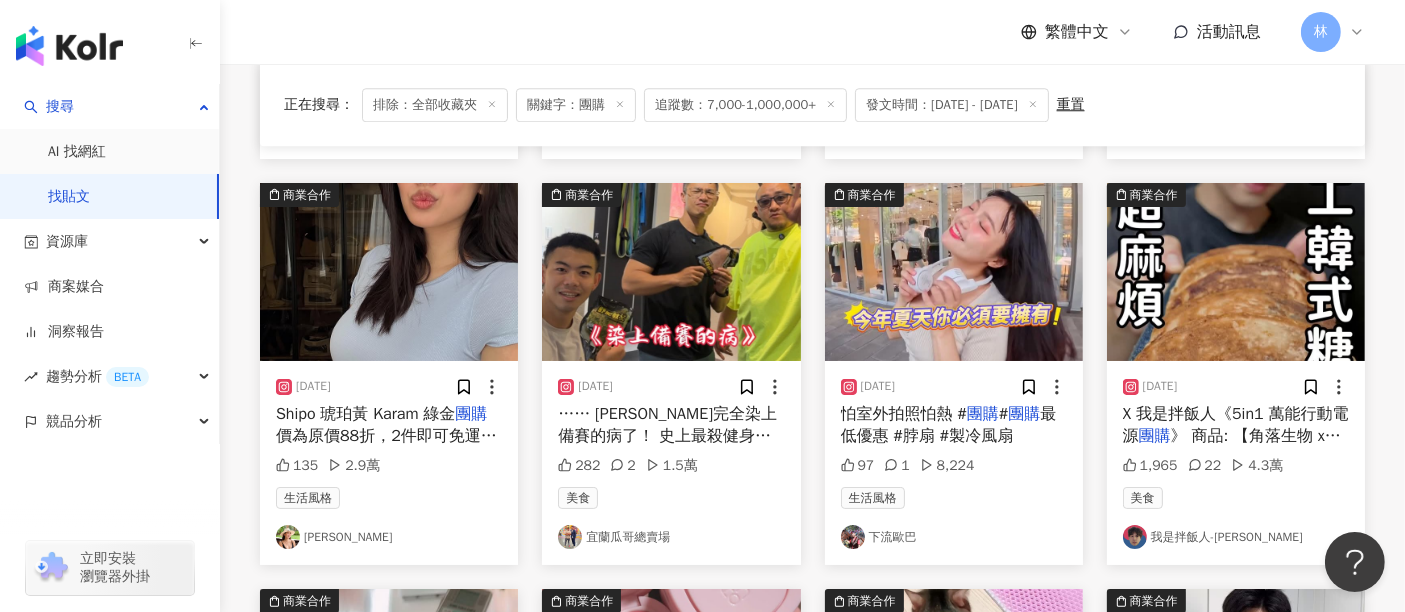 click at bounding box center [1236, 272] 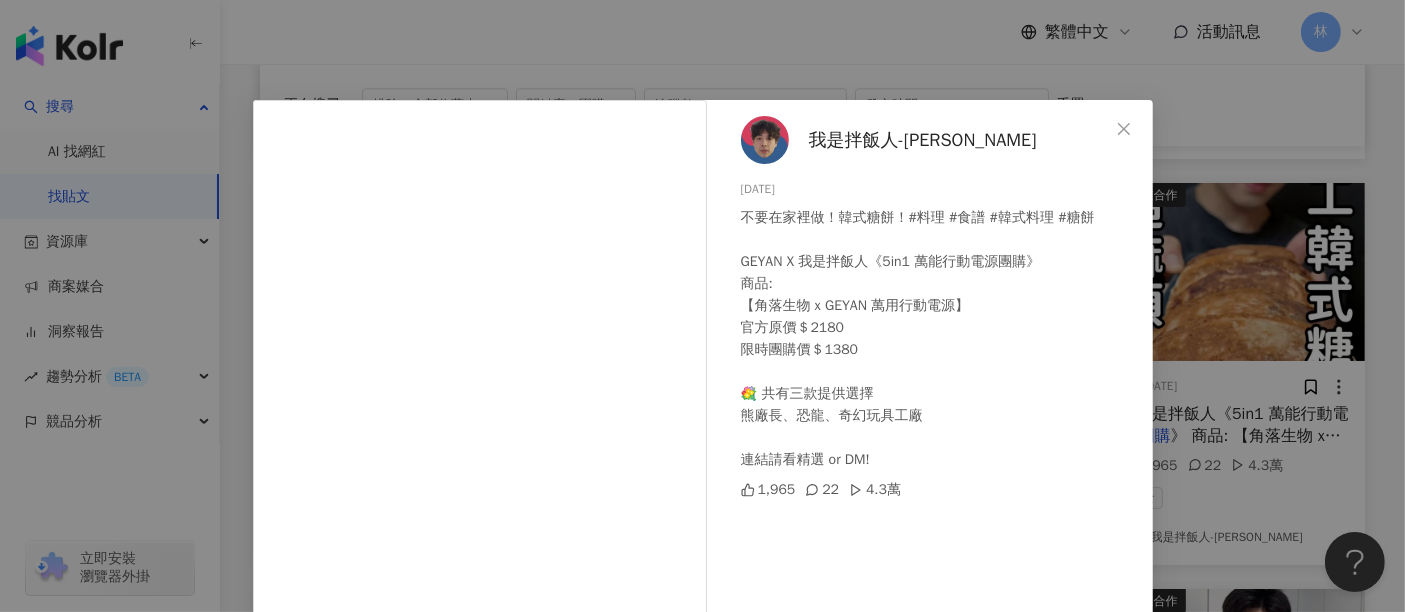 click on "我是[DEMOGRAPHIC_DATA]飯人-王文慶 [DATE] 不要在家裡做！韓式糖餅！#料理 #食譜 #韓式料理 #糖餅
GEYAN X 我是拌飯人《5in1 萬能行動電源團購》
商品:
【角落生物 x GEYAN 萬用行動電源】
官方原價＄2180
限時團購價＄1380
💐 共有三款提供選擇
熊廠長、恐龍、奇幻玩具工廠
連結請看精選 or DM! 1,965 22 4.3萬 查看原始貼文" at bounding box center (702, 306) 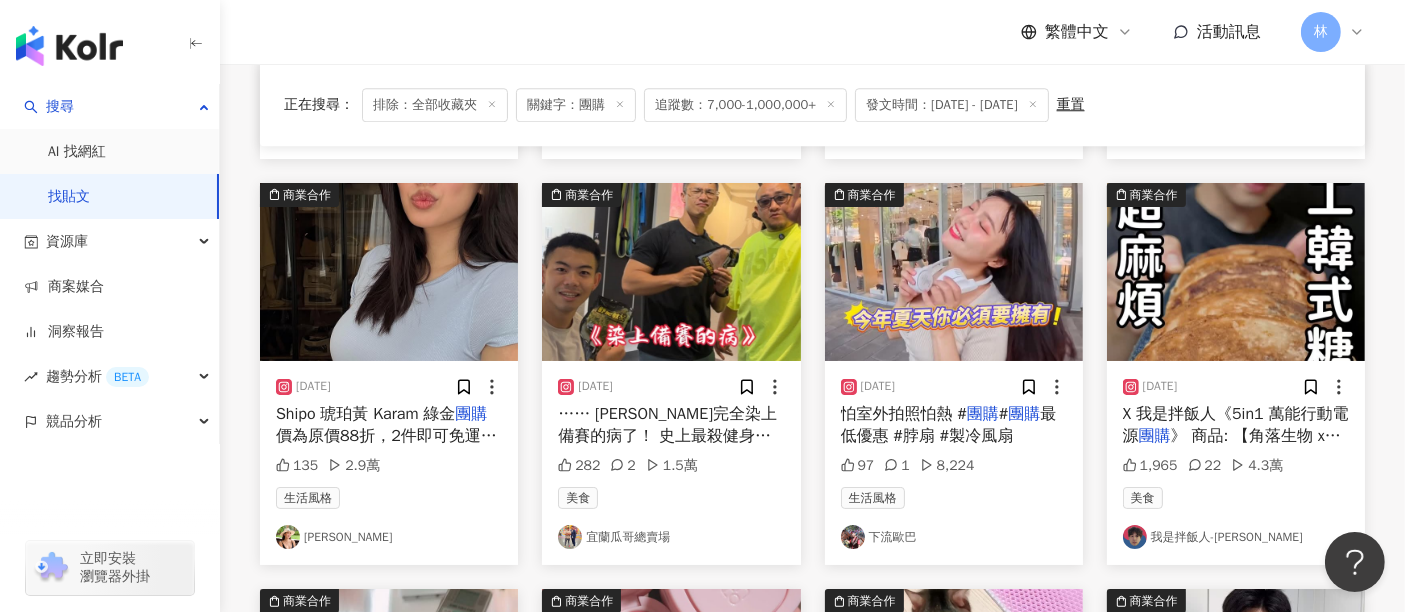 click at bounding box center (671, 272) 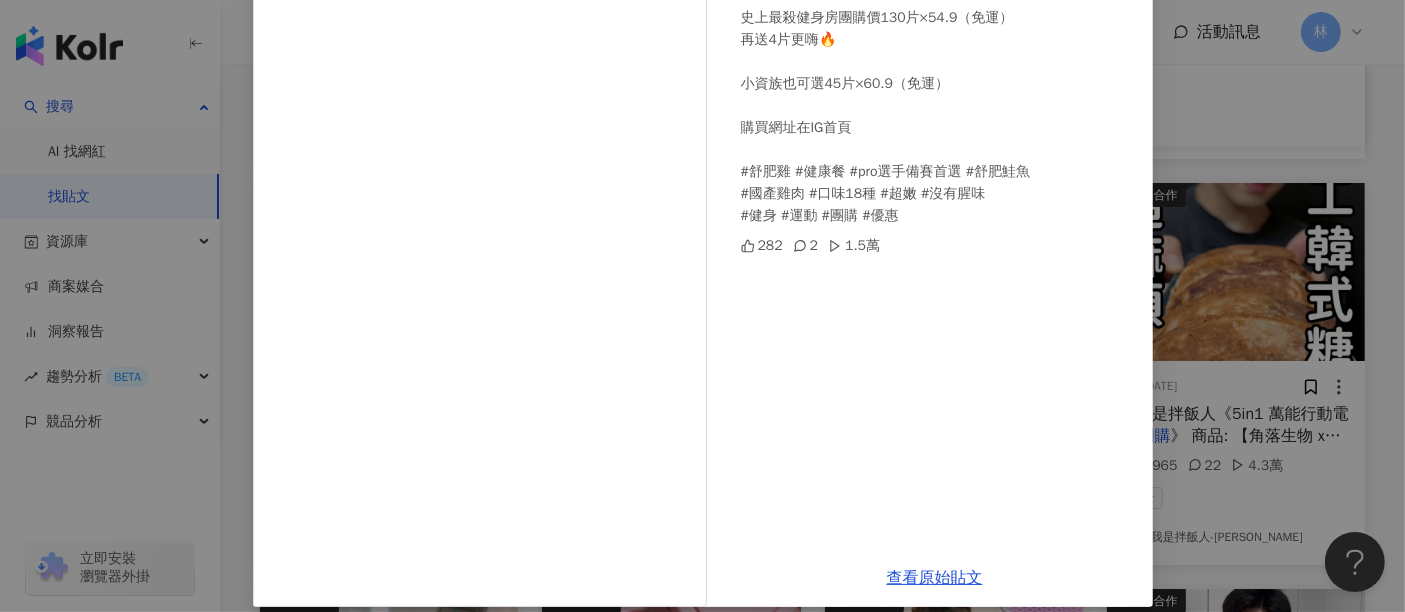 scroll, scrollTop: 284, scrollLeft: 0, axis: vertical 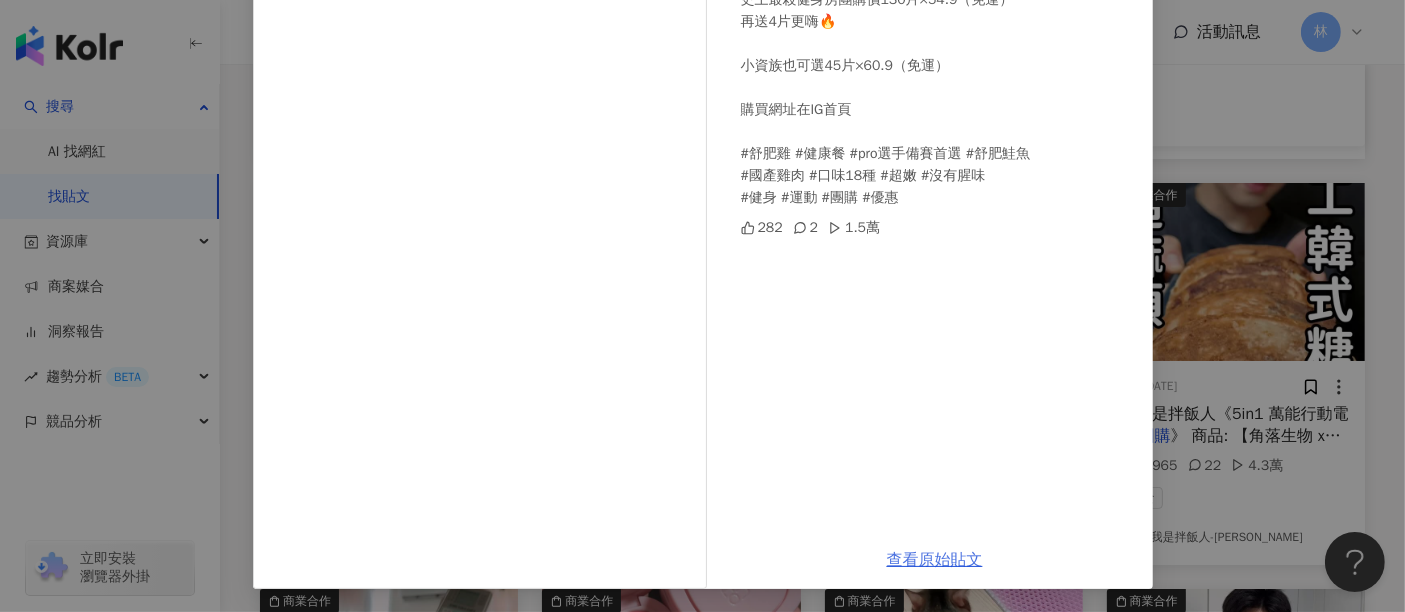 click on "查看原始貼文" at bounding box center [935, 560] 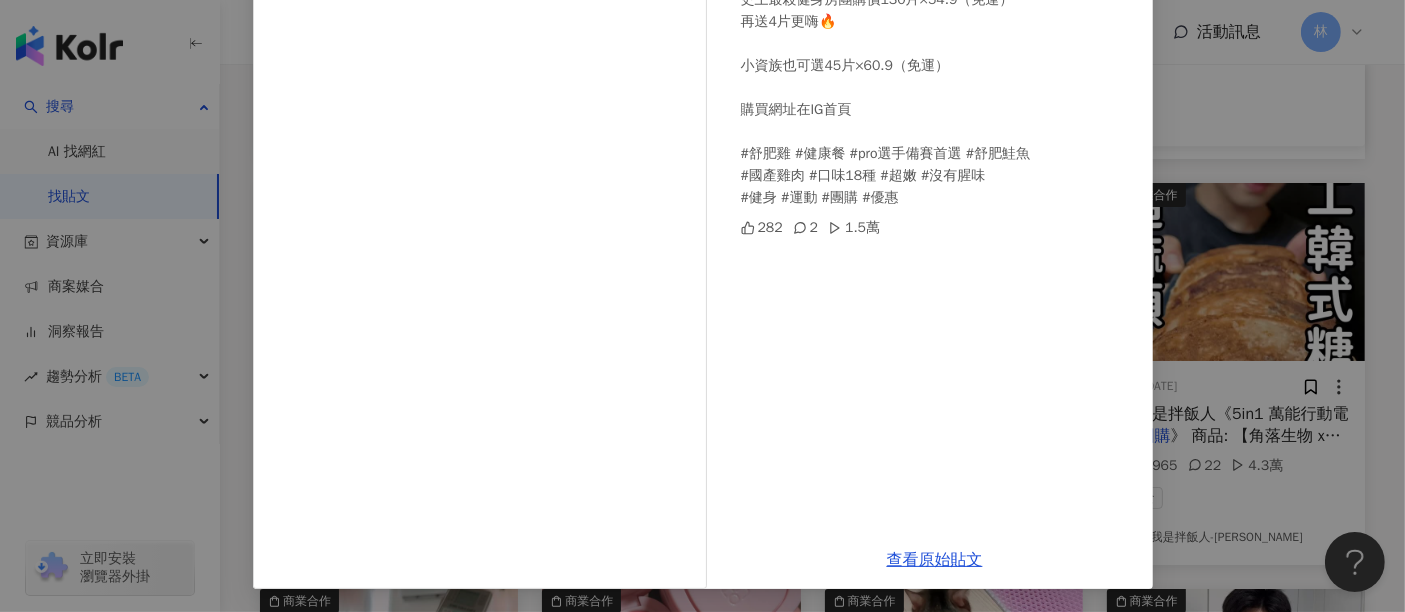 click on "宜蘭瓜哥總賣場 [DATE] ……
[PERSON_NAME]完全染上備賽的病了！
史上最殺健身房團購價130片×54.9（免運）
再送4片更嗨🔥
小資族也可選45片×60.9（免運）
購買網址在IG首頁
#舒肥雞  #健康餐  #pro選手備賽首選  #舒肥鮭魚
#國產雞肉  #口味18種  #超嫩 #沒有腥味
#健身 #運動 #團購  #優惠 282 2 1.5萬 查看原始貼文" at bounding box center (702, 306) 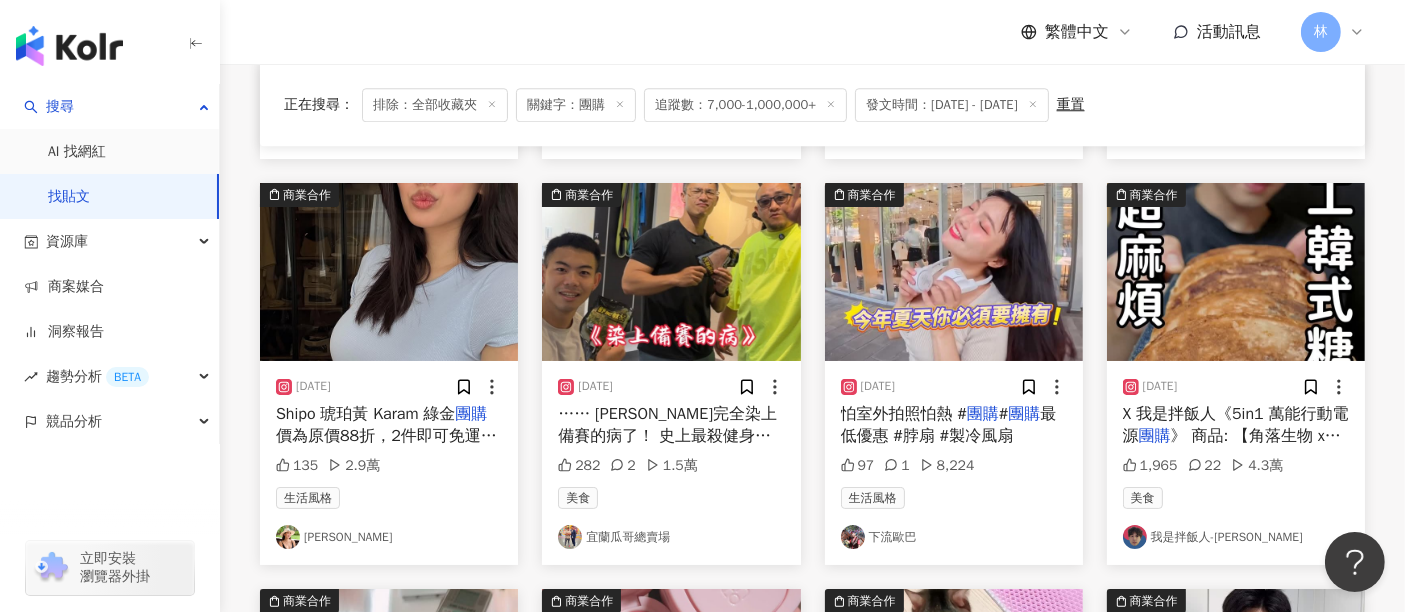click at bounding box center [954, 272] 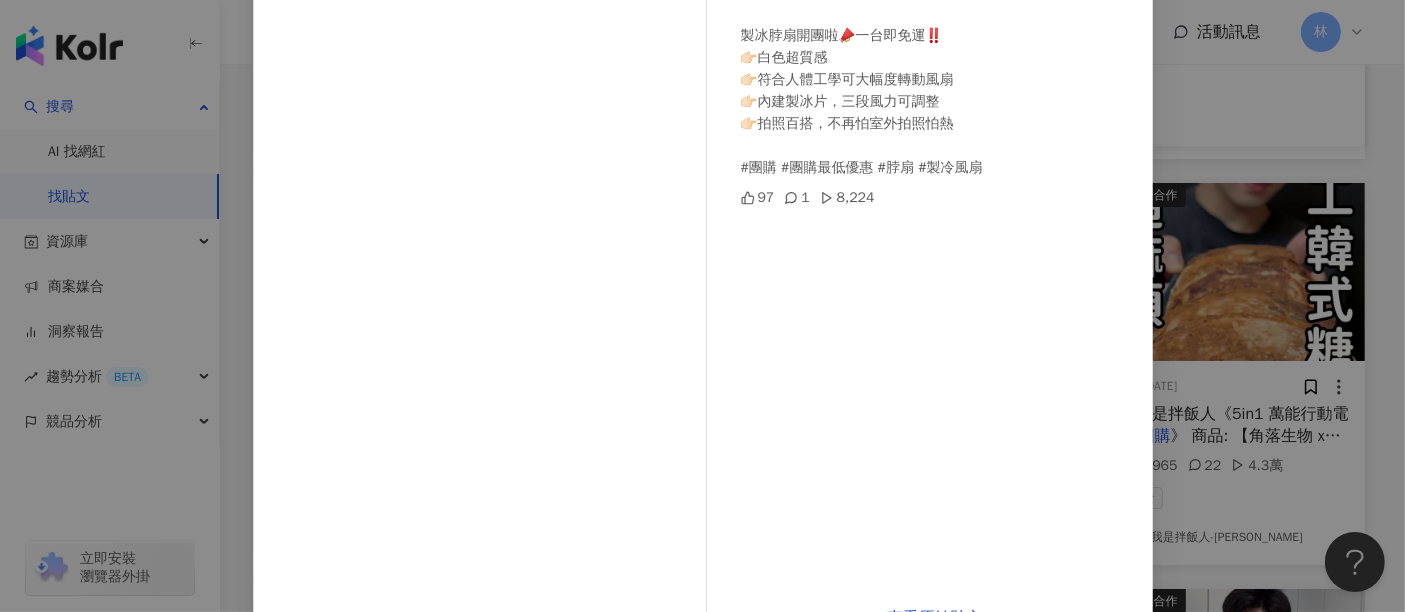 scroll, scrollTop: 284, scrollLeft: 0, axis: vertical 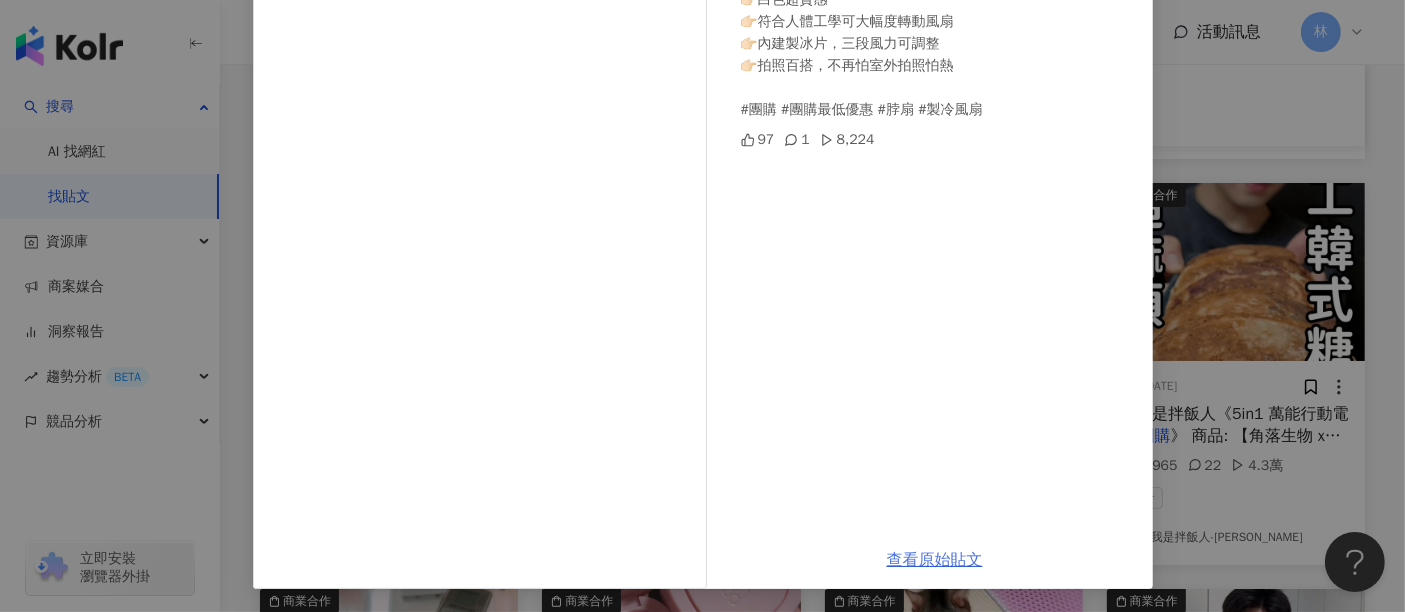 click on "查看原始貼文" at bounding box center (935, 560) 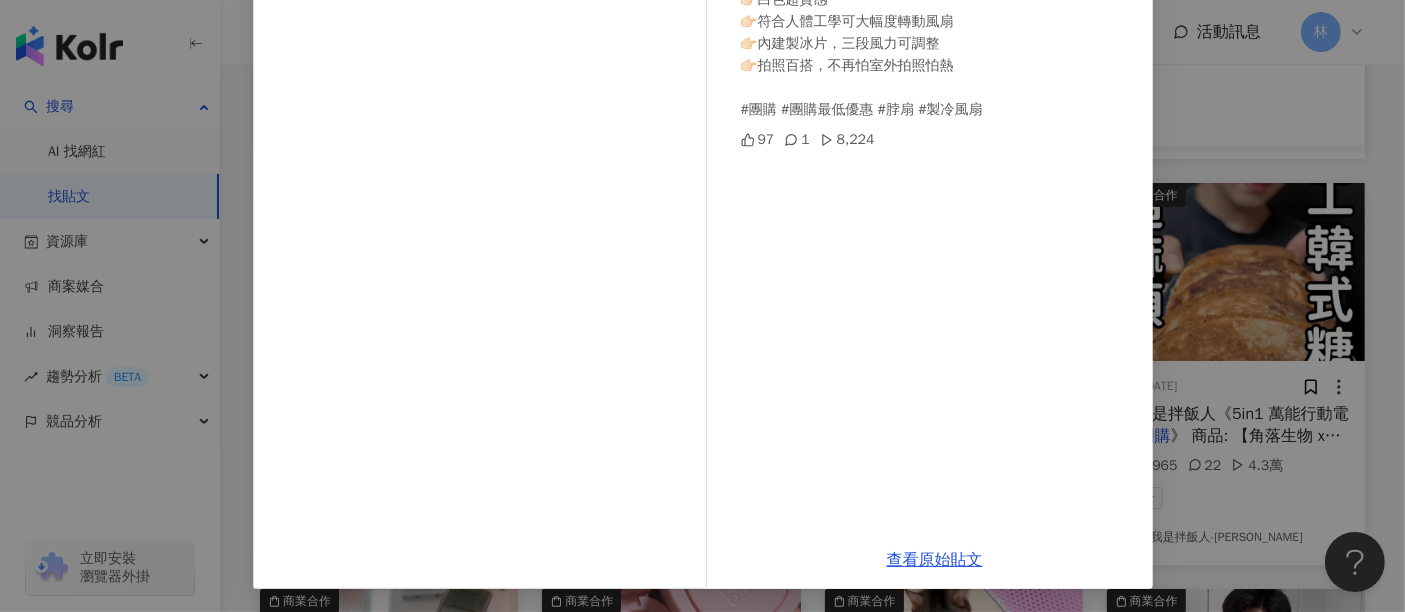 click on "下流歐巴 [DATE] 你們沒地方去是不是都來這？
製冰脖扇開團啦📣一台即免運‼️
👉🏻白色超質感
👉🏻符合人體工學可大幅度轉動風扇
👉🏻內建製冰片，三段風力可調整
👉🏻拍照百搭，不再怕室外拍照怕熱
#團購 #團購最低優惠 #脖扇 #製冷風扇 97 1 8,224 查看原始貼文" at bounding box center (702, 306) 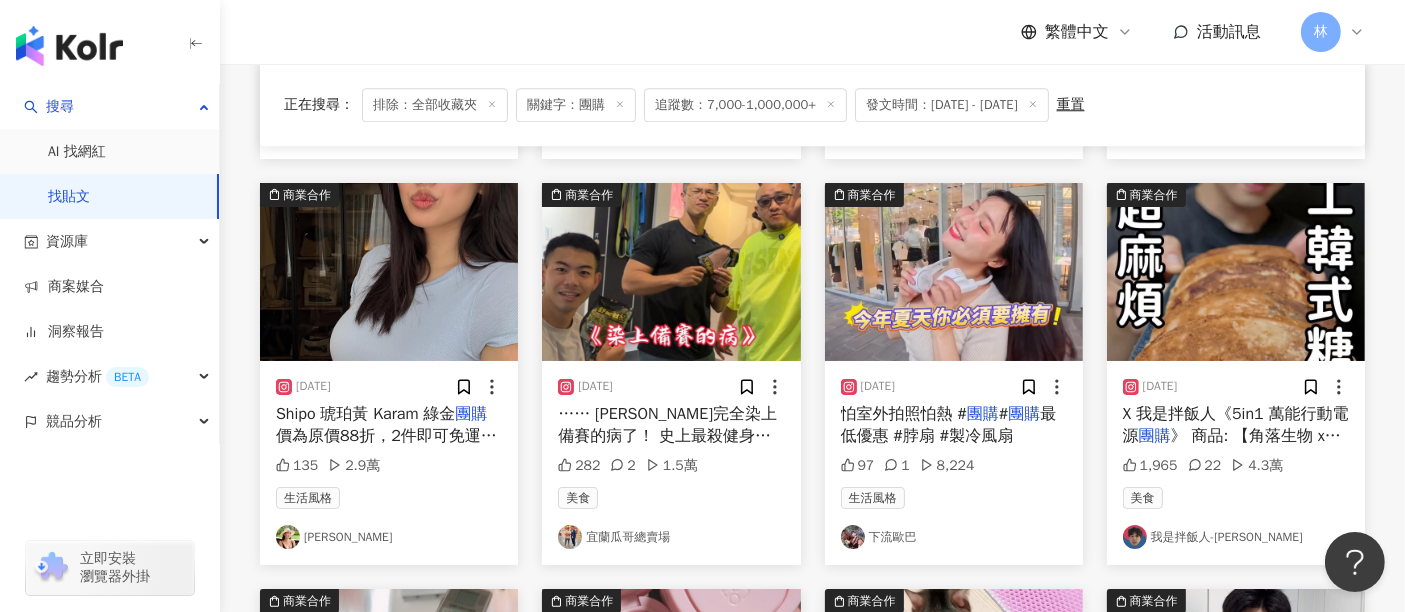 click at bounding box center [1236, 272] 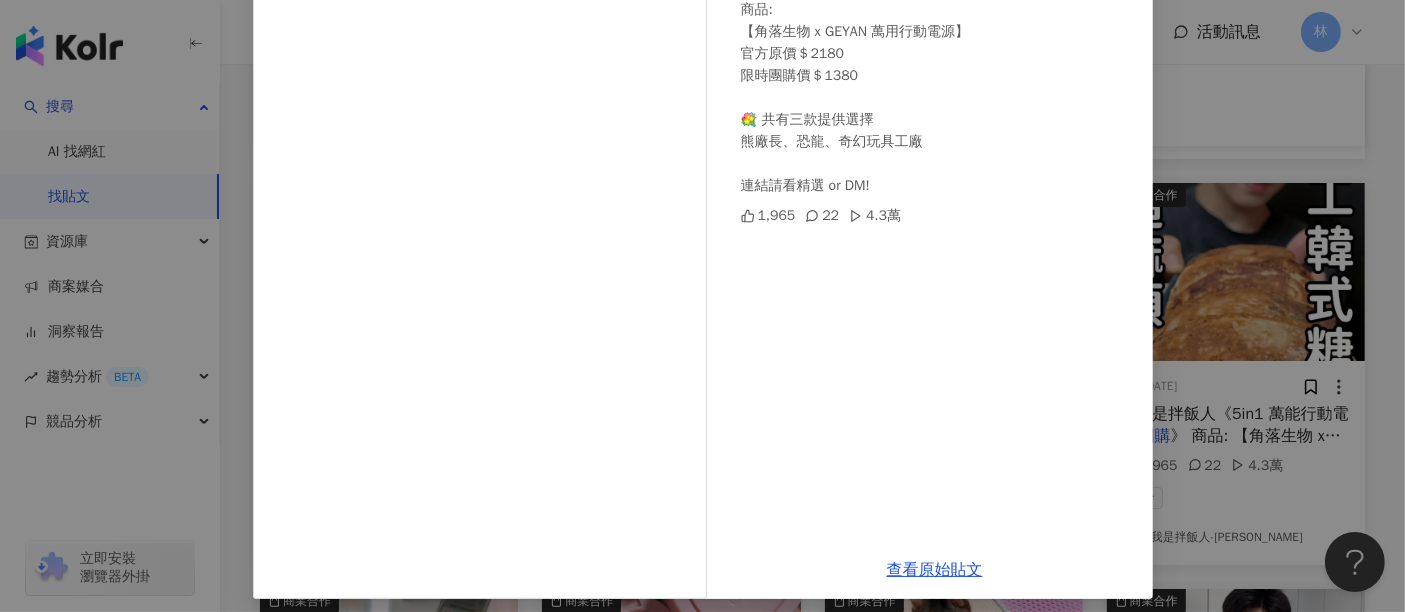 scroll, scrollTop: 284, scrollLeft: 0, axis: vertical 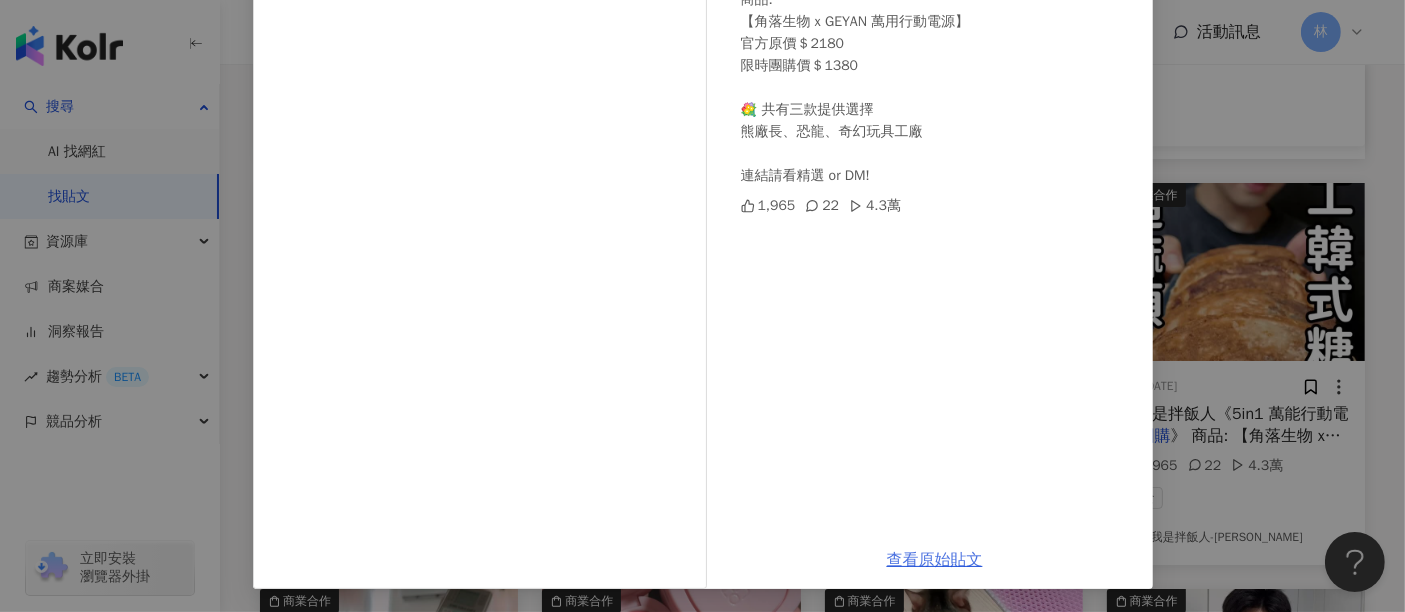 click on "查看原始貼文" at bounding box center [935, 560] 